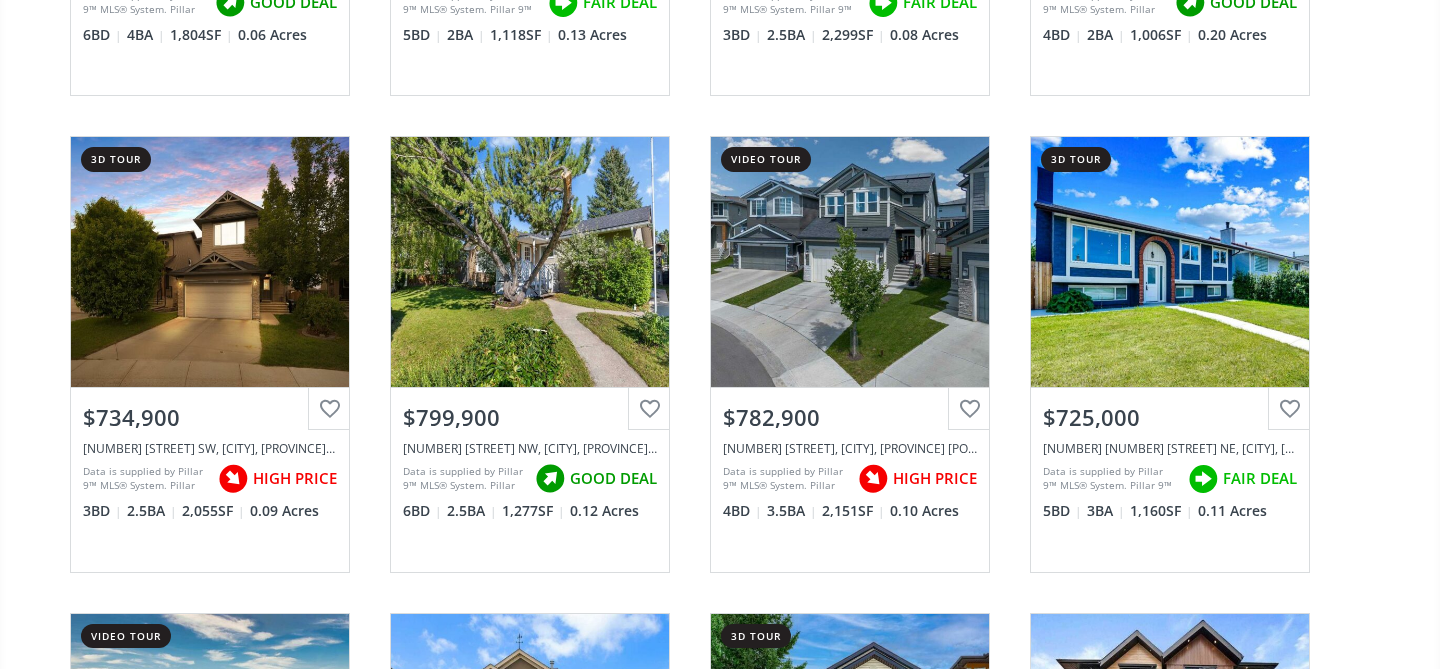 scroll, scrollTop: 5652, scrollLeft: 0, axis: vertical 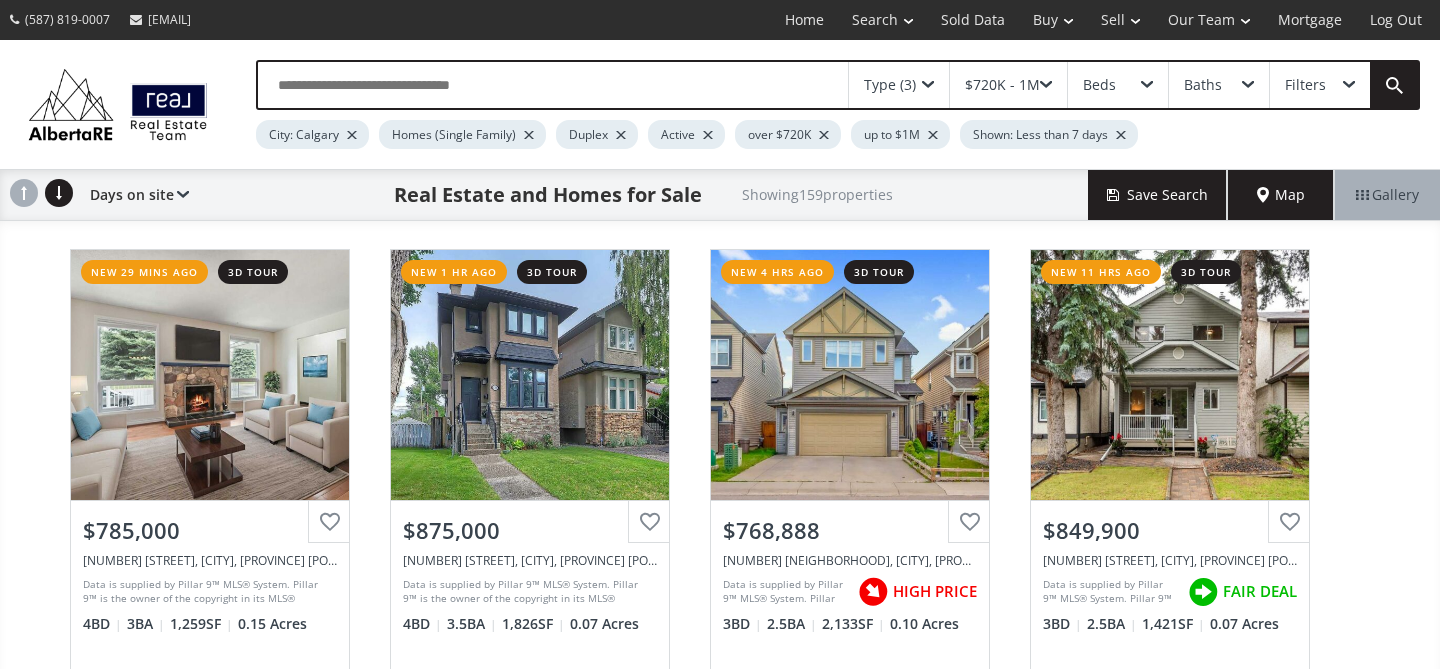 click at bounding box center (1046, 85) 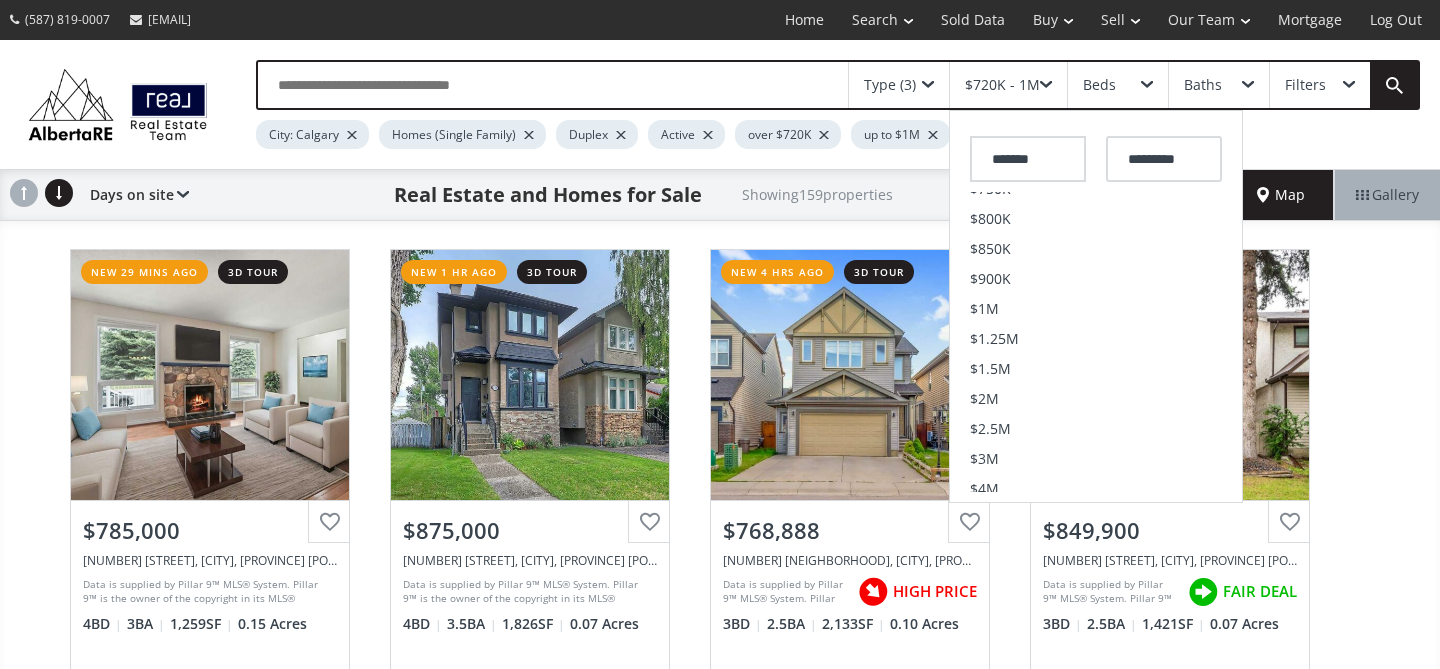 scroll, scrollTop: 530, scrollLeft: 0, axis: vertical 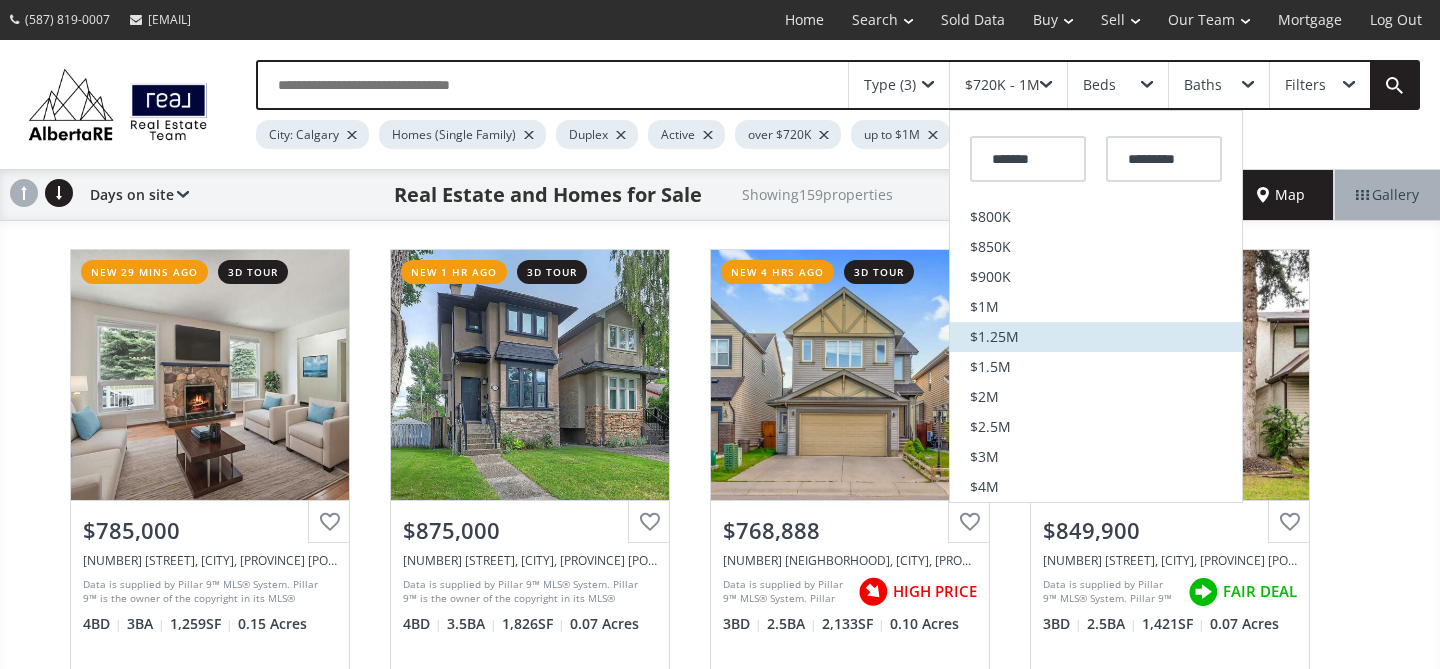 click on "$1.25M" at bounding box center [994, 337] 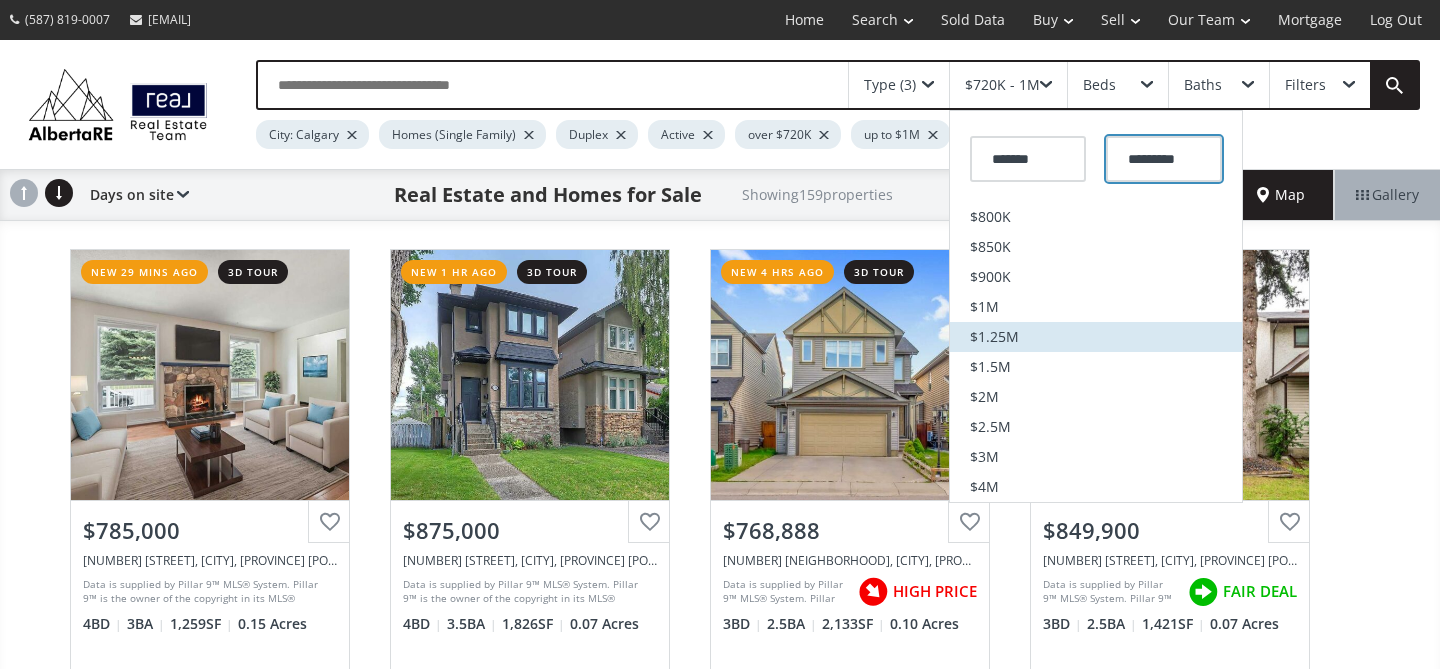 type on "*********" 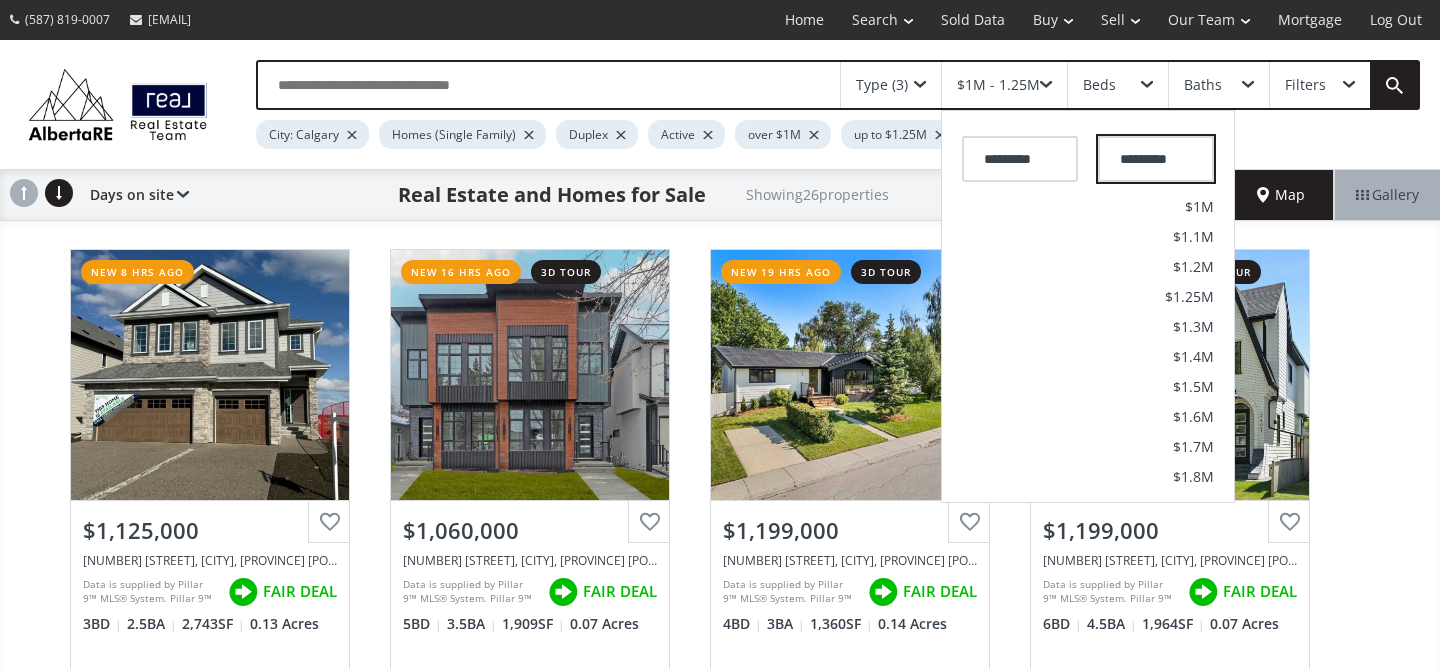 click on "*********" at bounding box center [1156, 159] 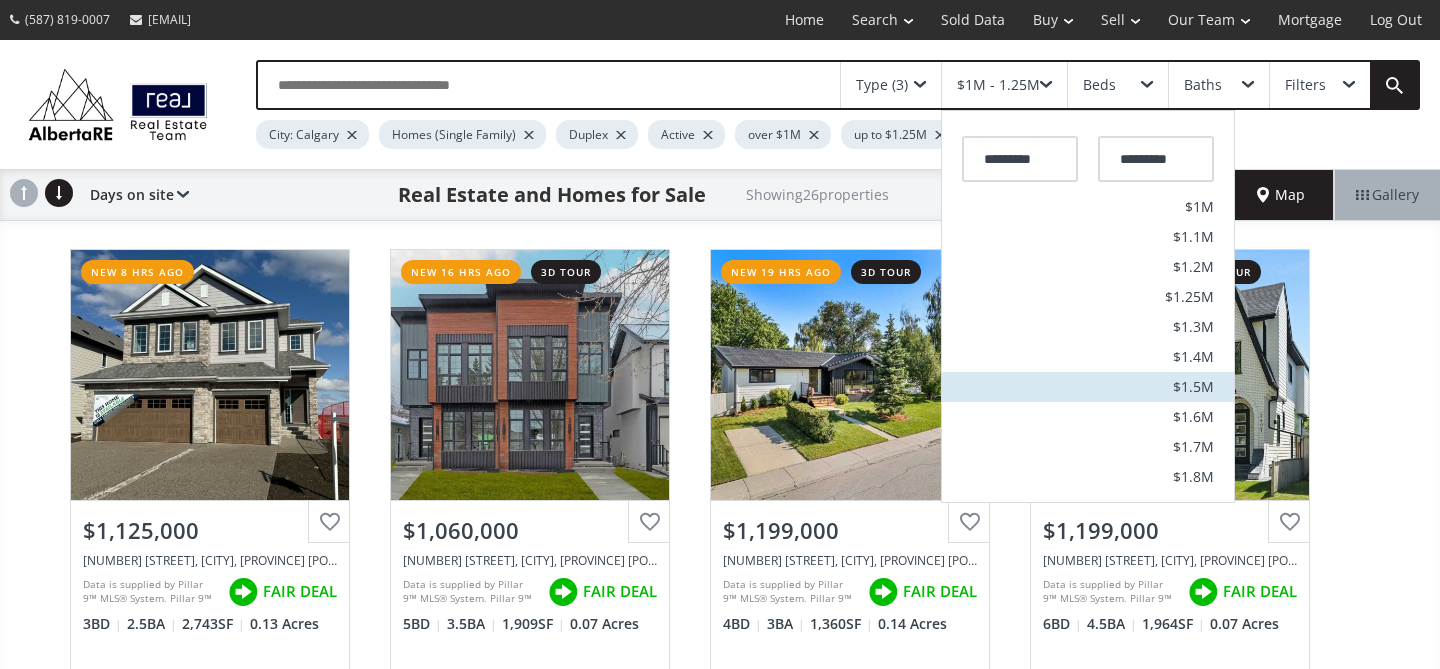 click on "$1.5M" at bounding box center [1193, 387] 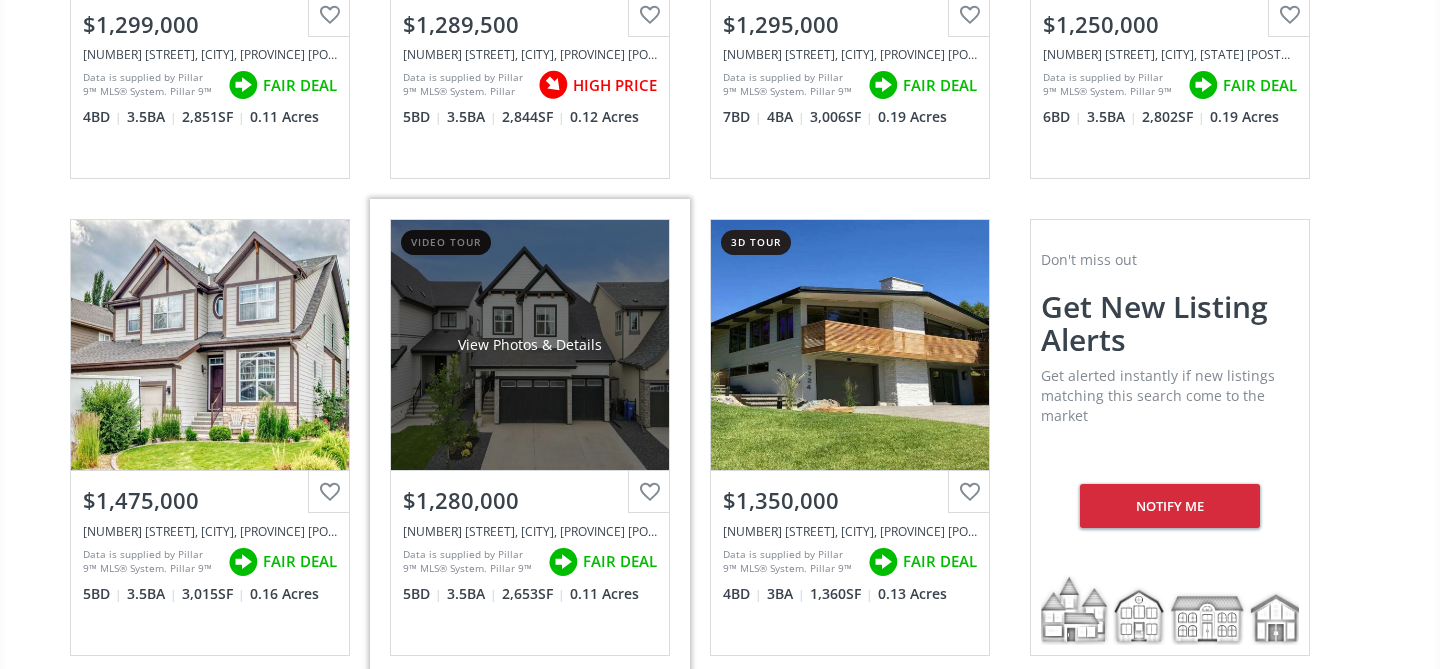 scroll, scrollTop: 4376, scrollLeft: 0, axis: vertical 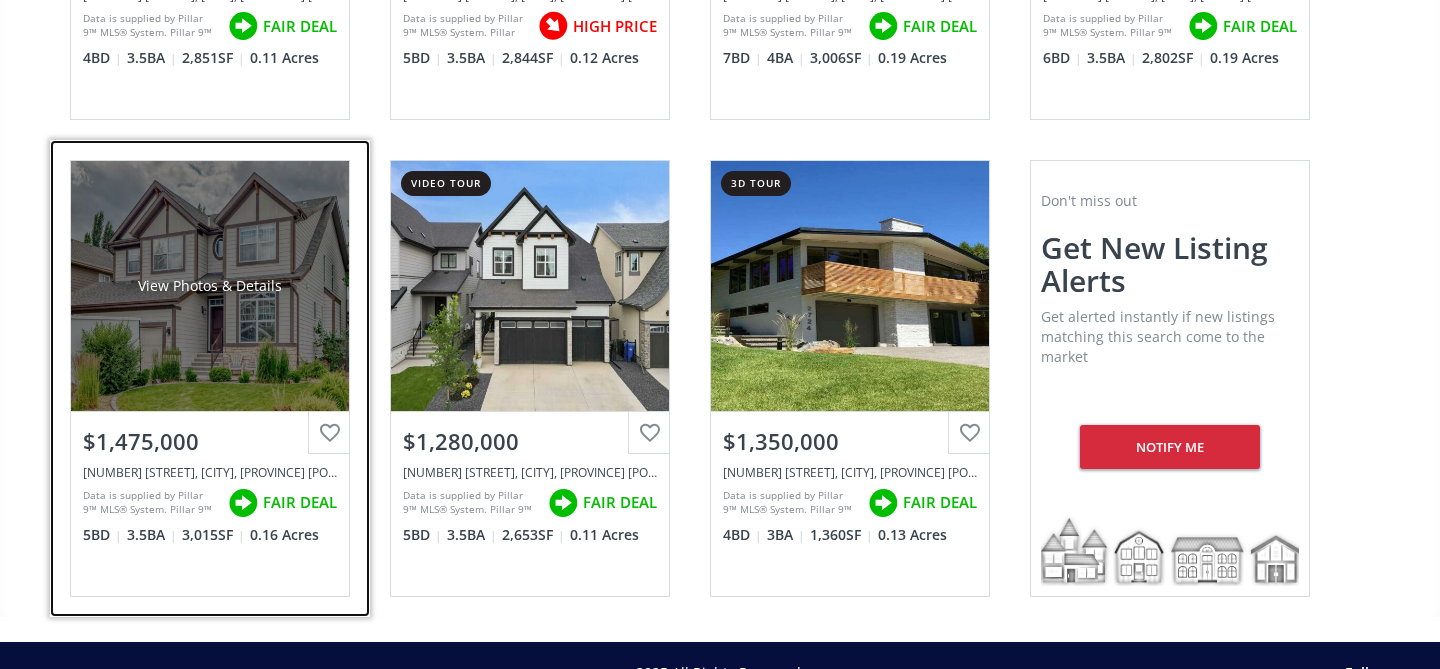 click on "View Photos & Details" at bounding box center (210, 286) 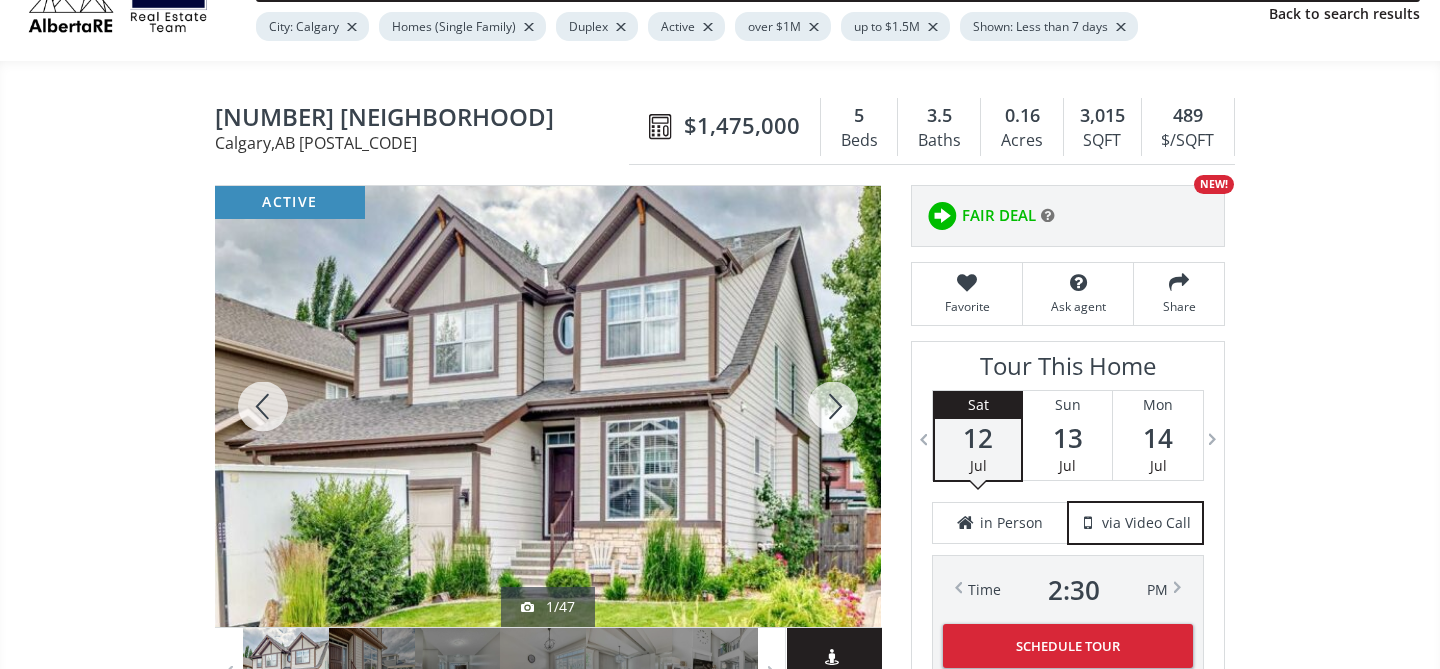scroll, scrollTop: 146, scrollLeft: 0, axis: vertical 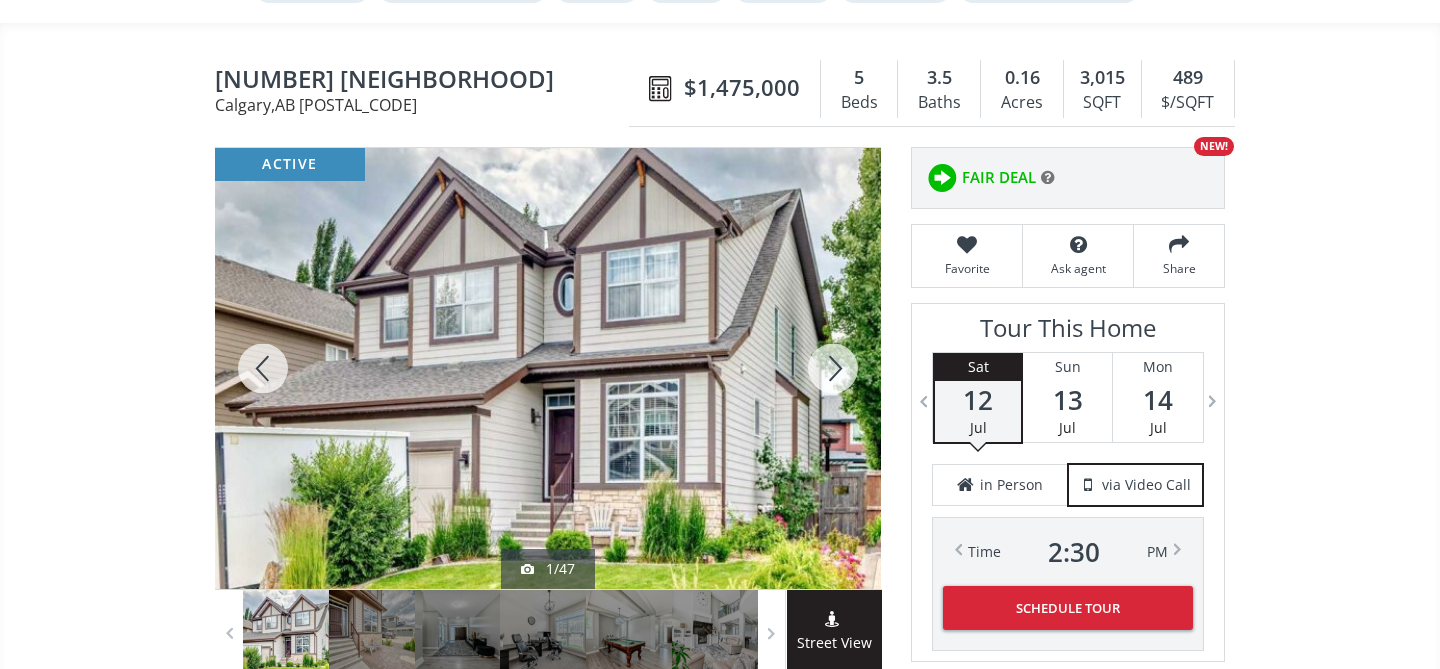 click at bounding box center (833, 368) 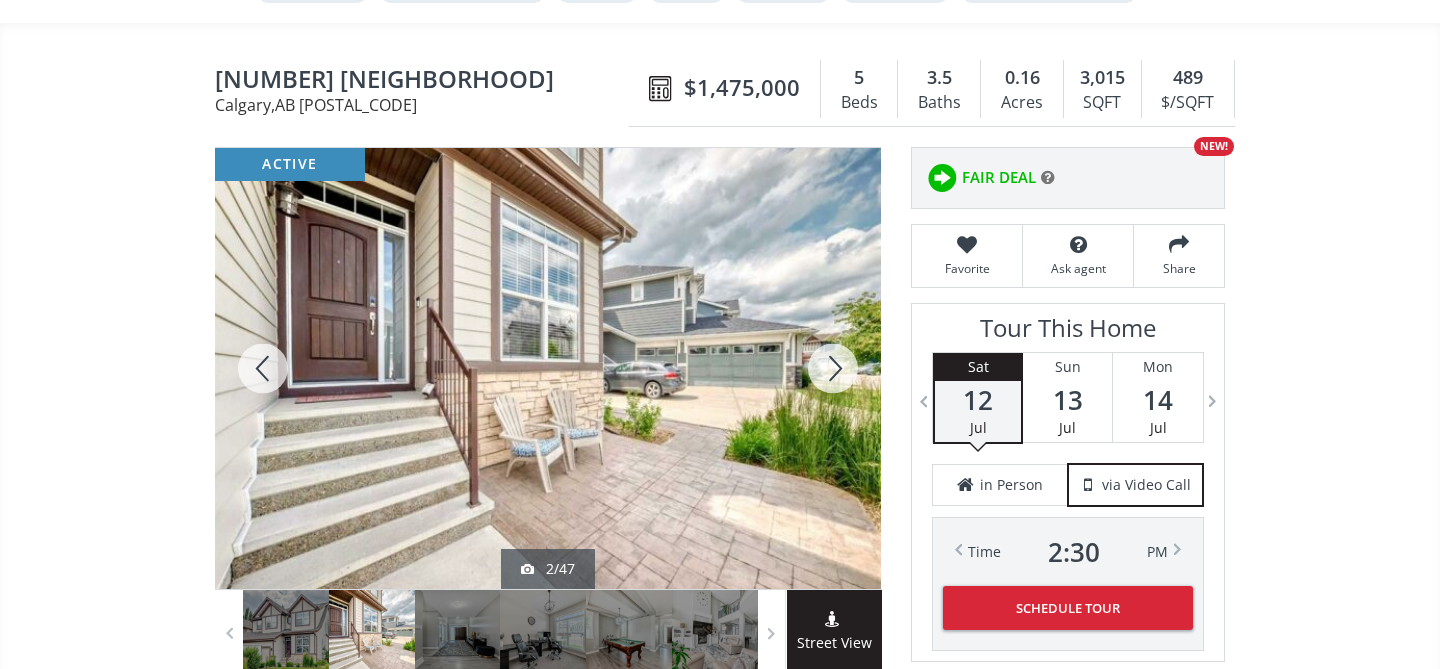 click at bounding box center (833, 368) 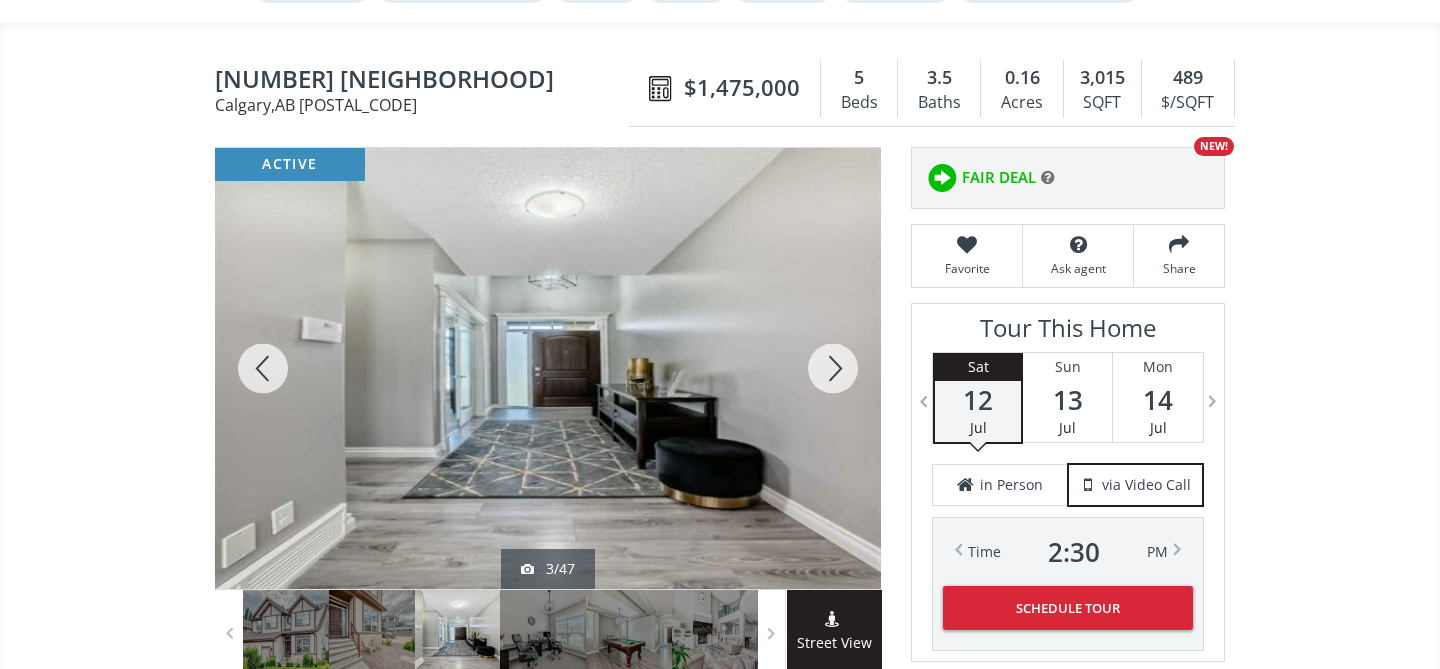 click at bounding box center (833, 368) 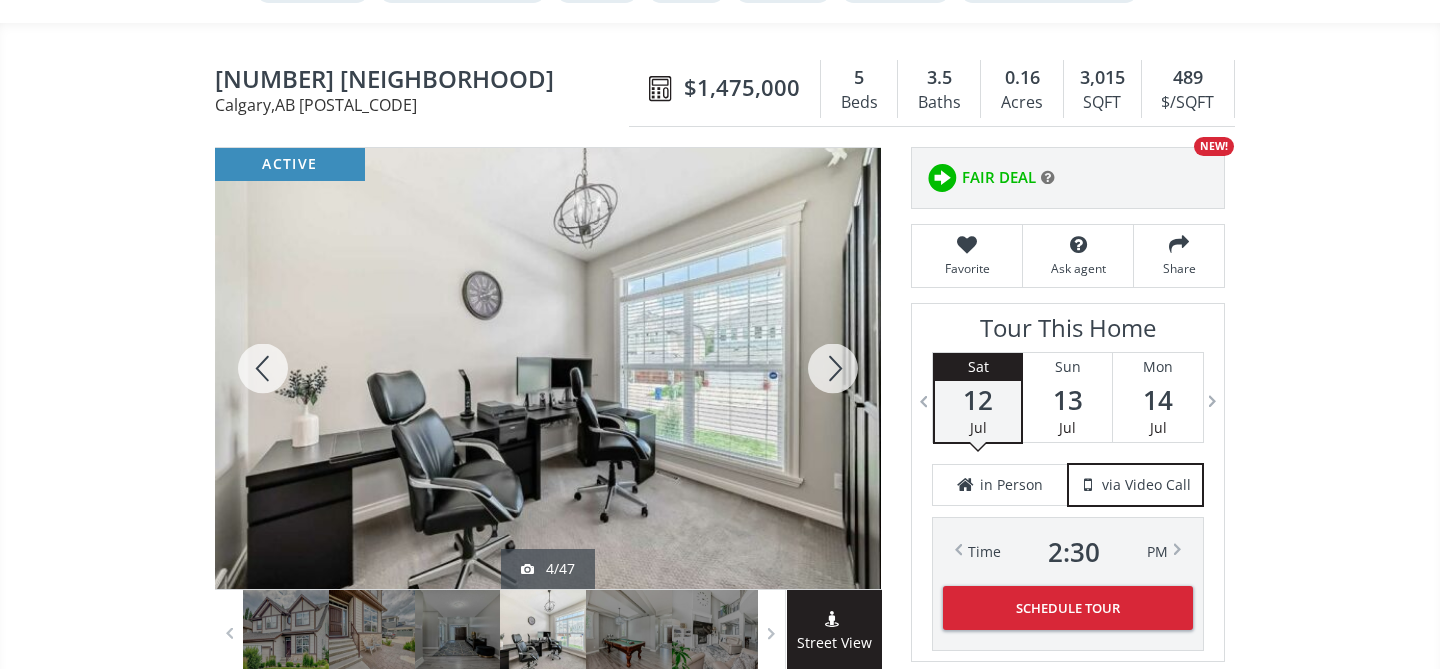 click at bounding box center (833, 368) 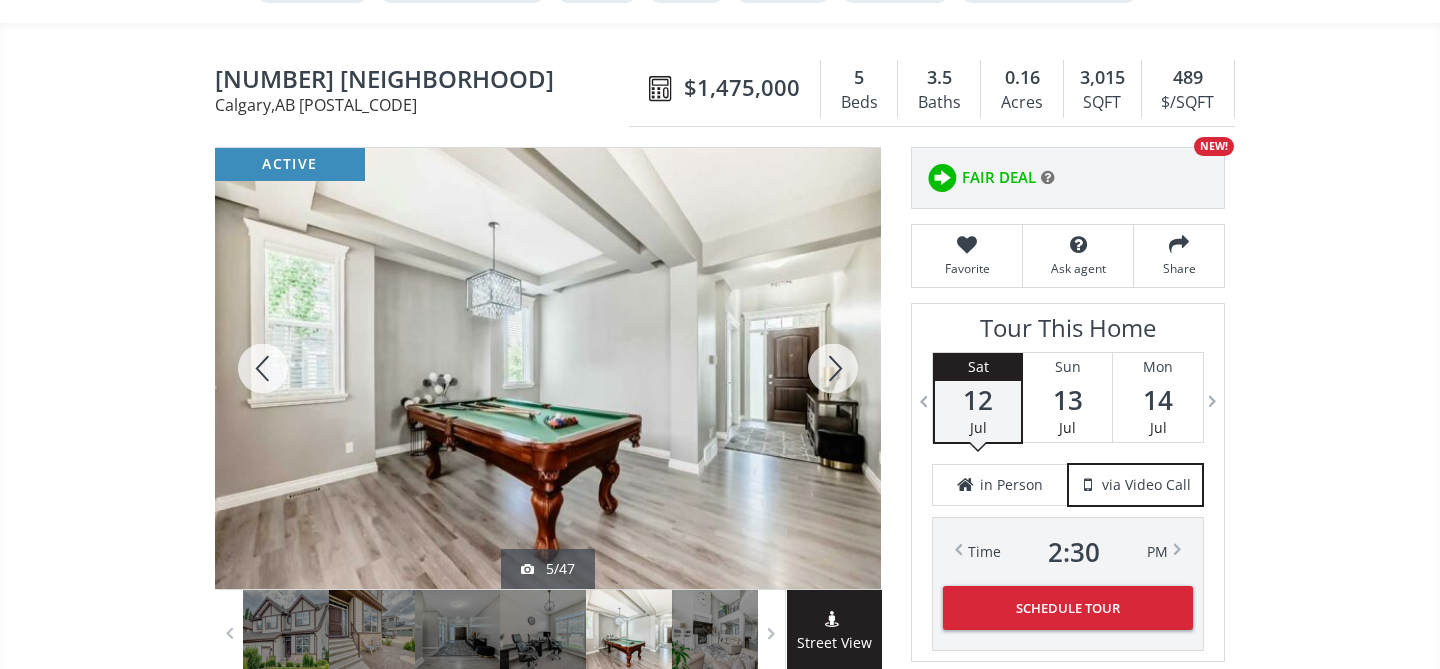 click at bounding box center [833, 368] 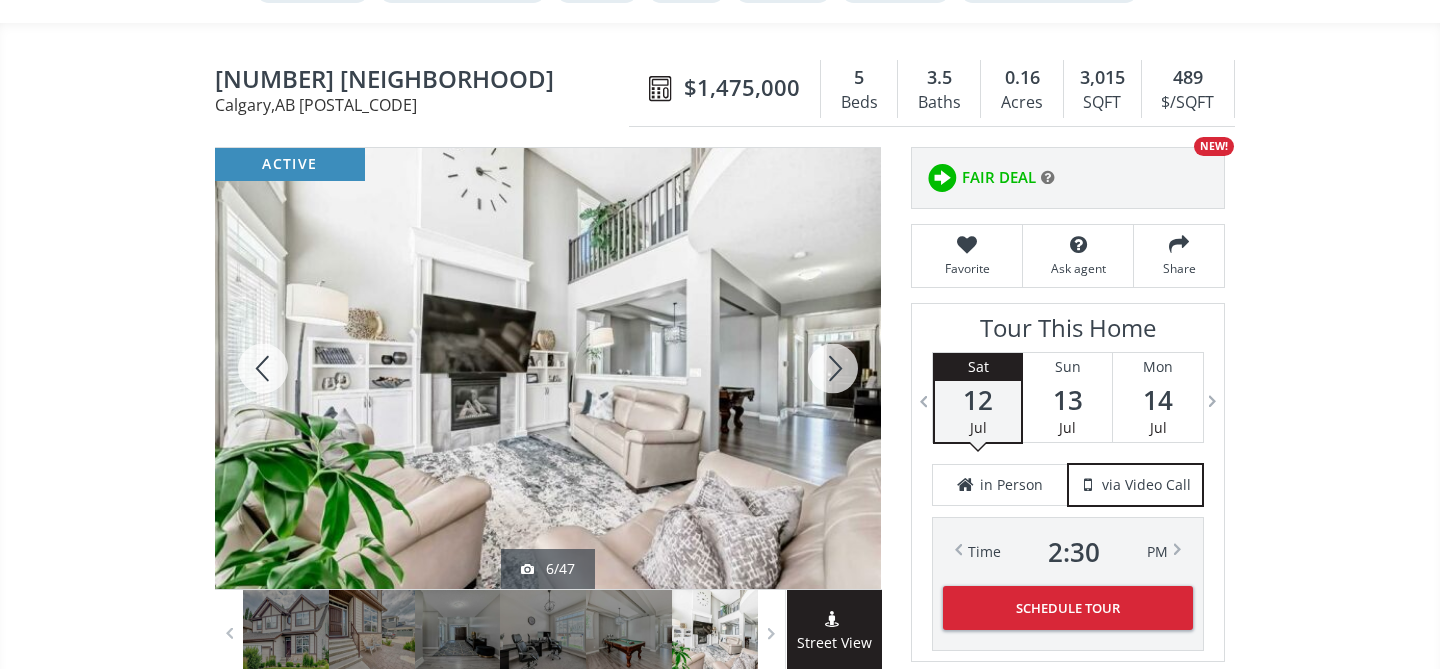 click at bounding box center (833, 368) 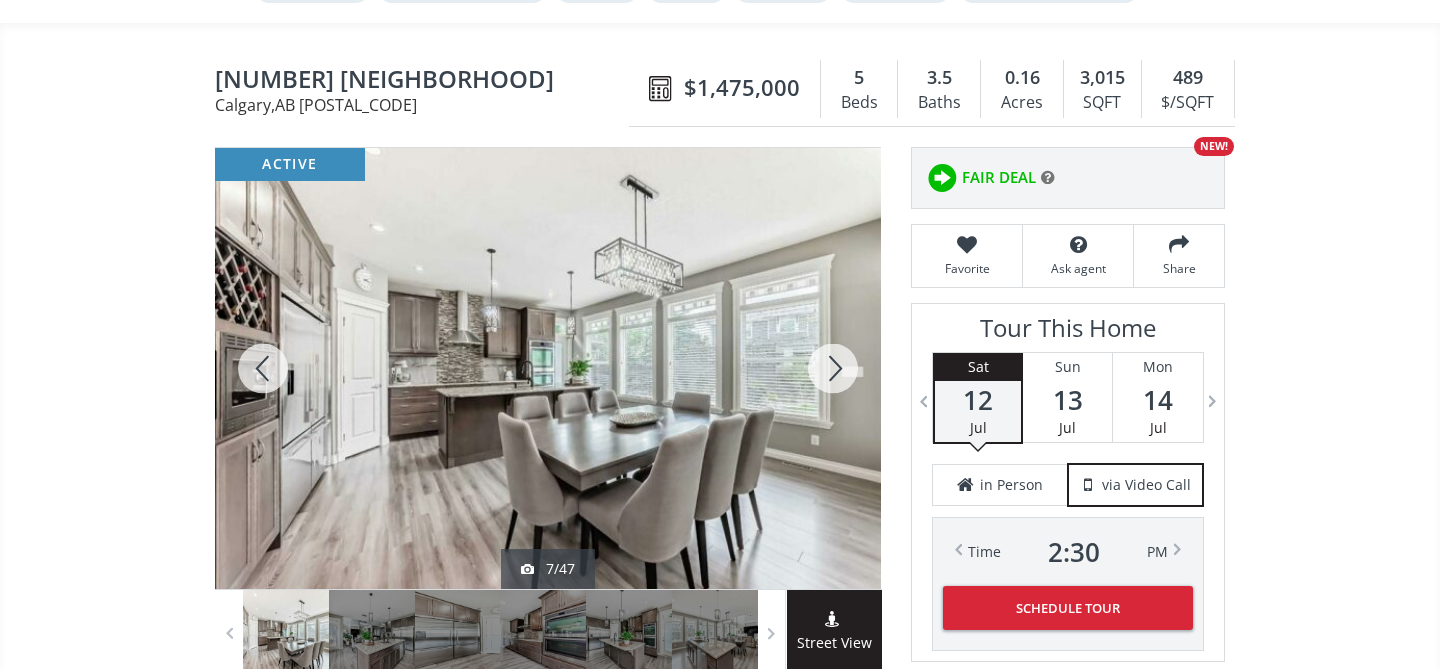 click at bounding box center [833, 368] 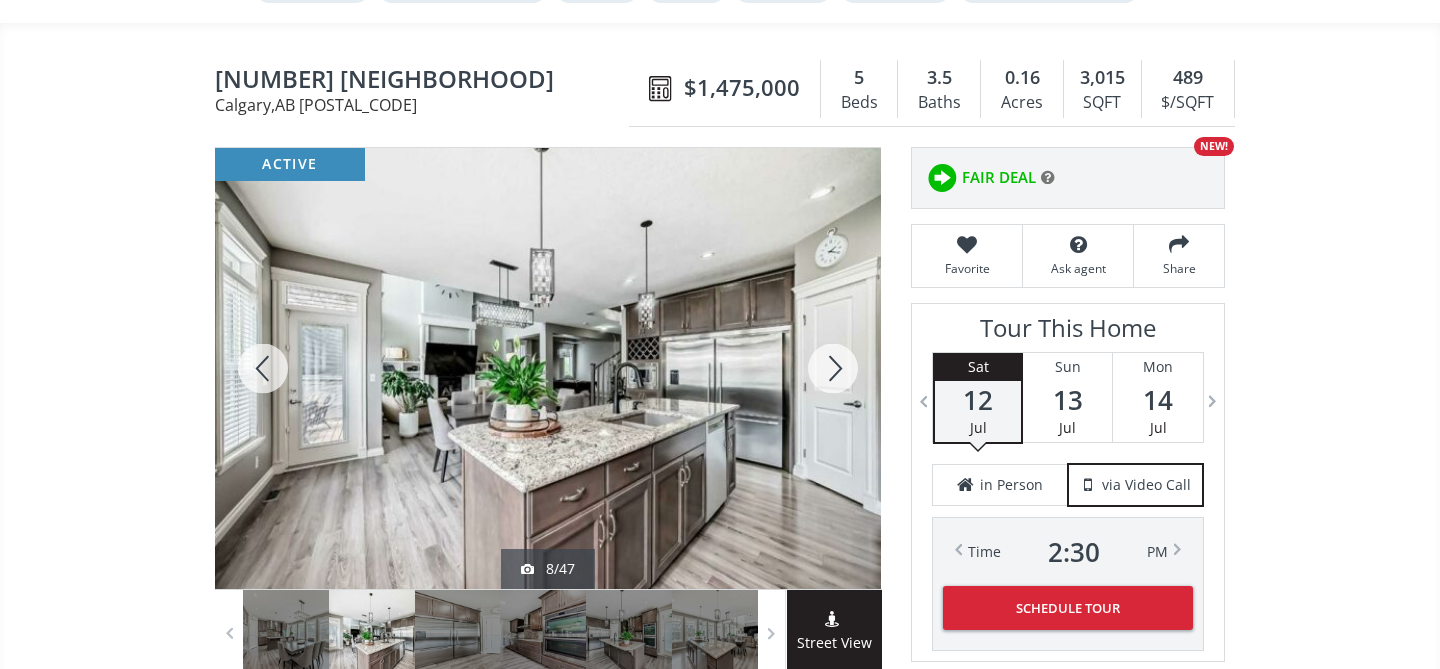 click at bounding box center (833, 368) 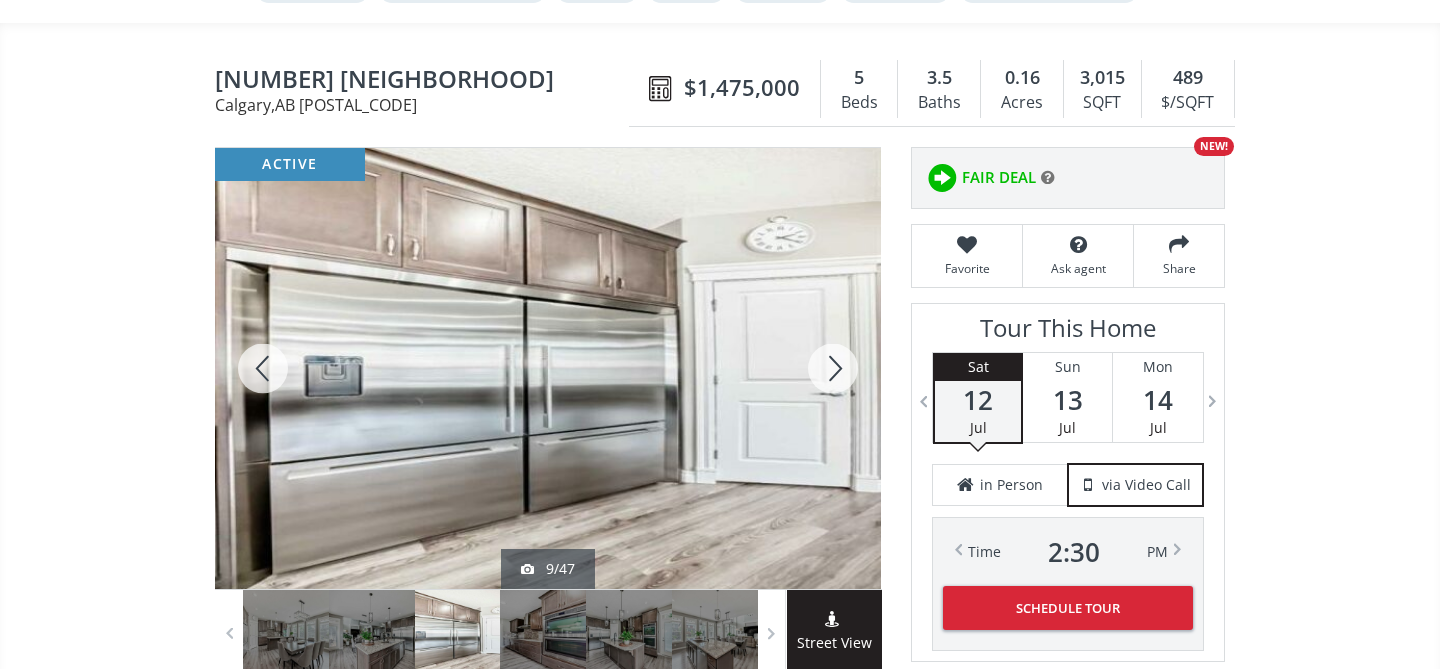 click at bounding box center [833, 368] 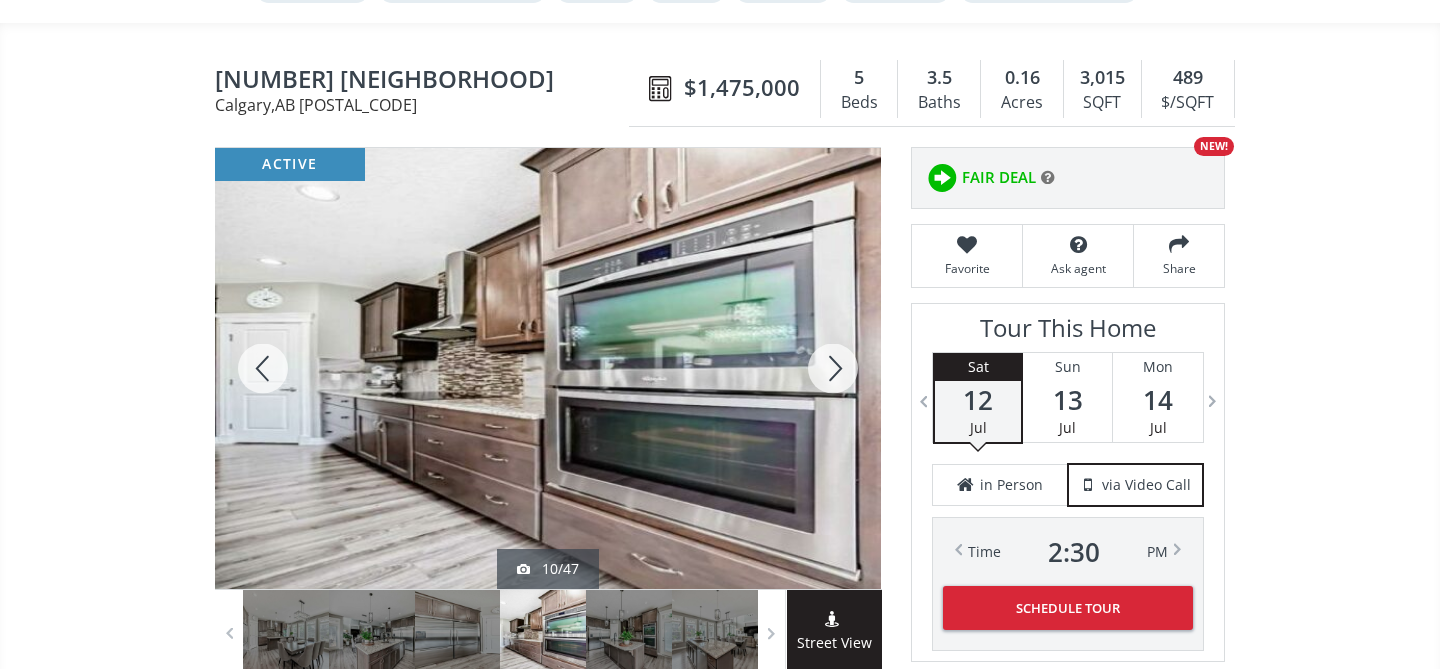 click at bounding box center (833, 368) 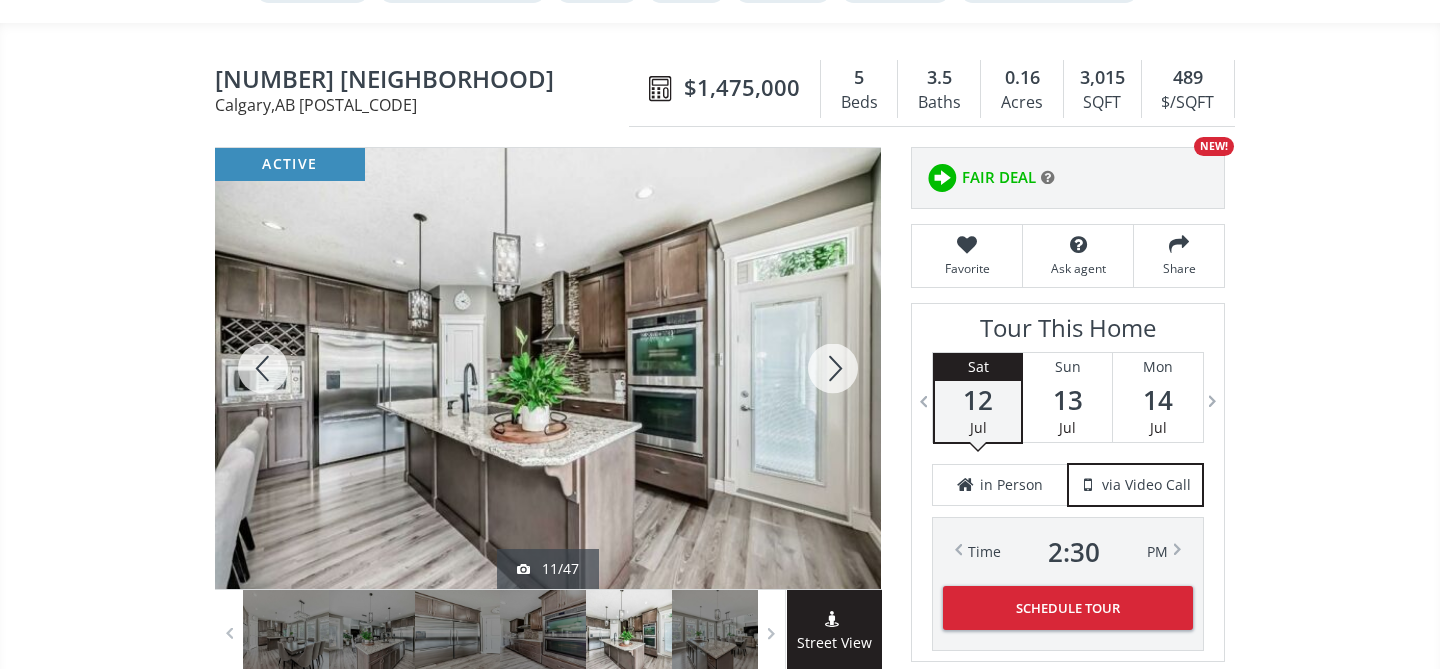 click at bounding box center (833, 368) 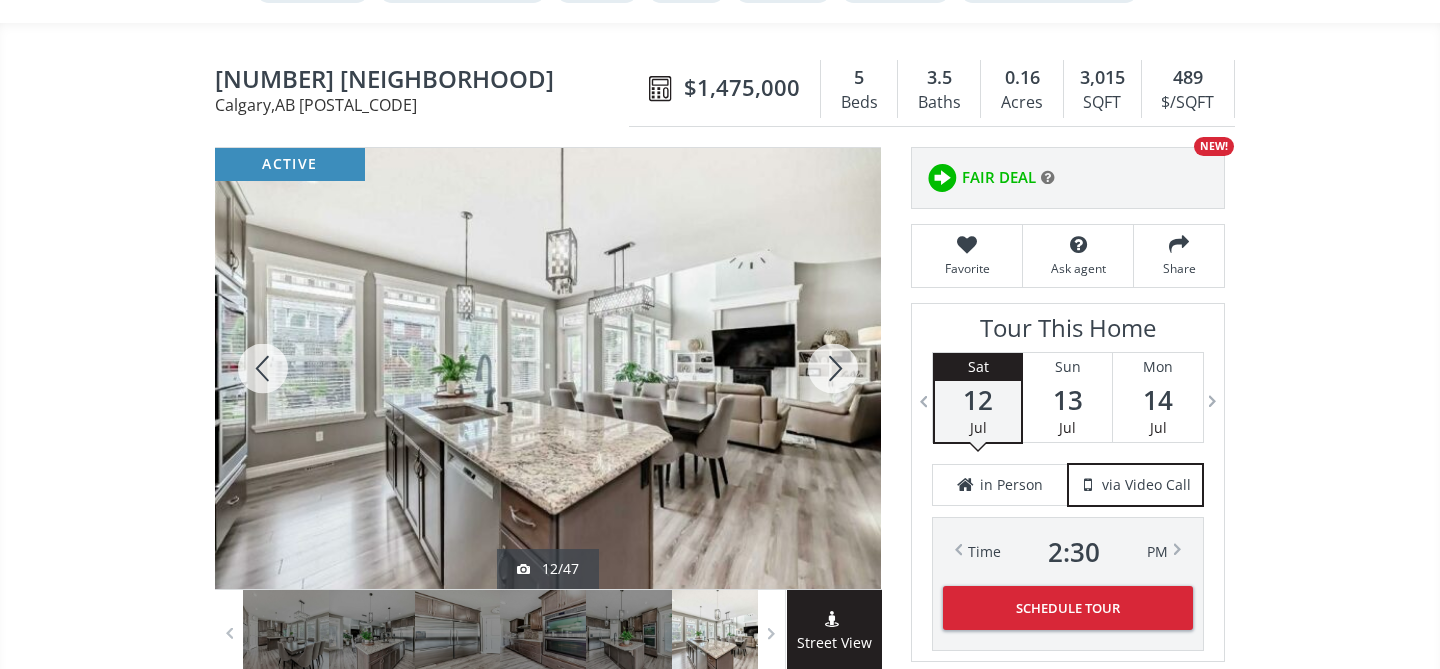 click at bounding box center [833, 368] 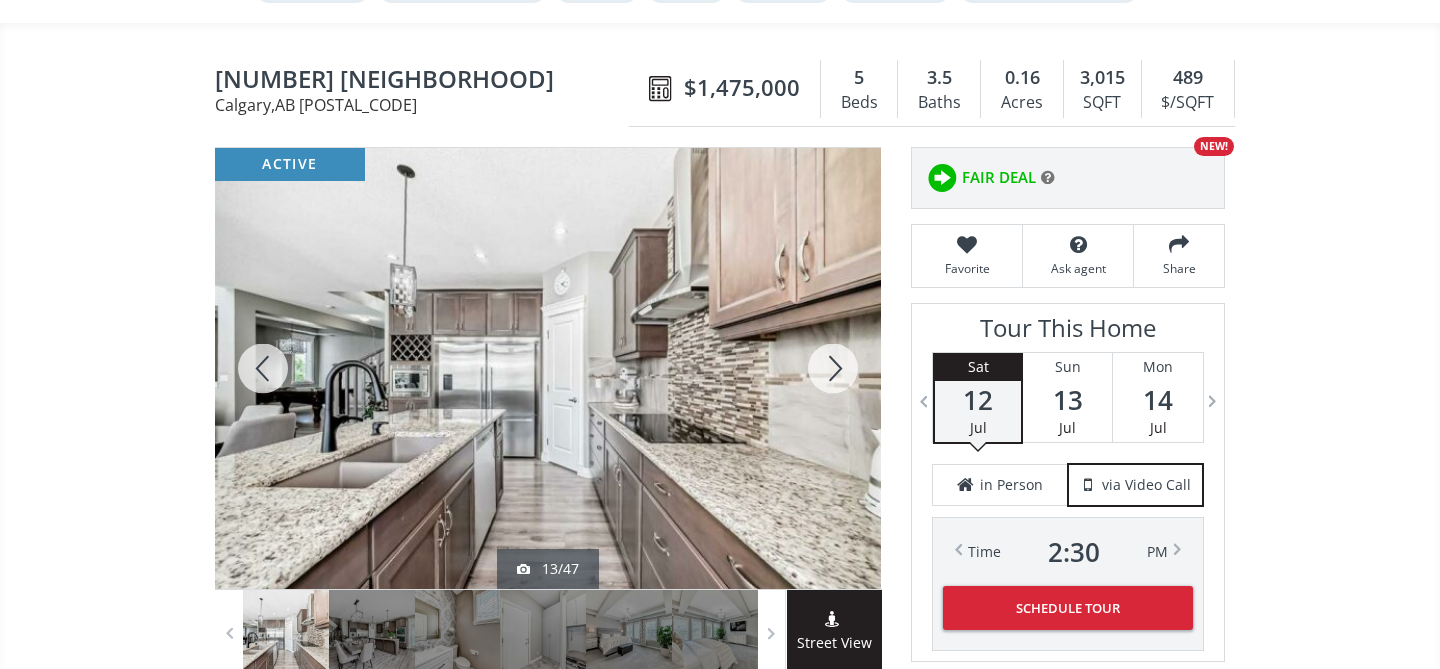 click at bounding box center (833, 368) 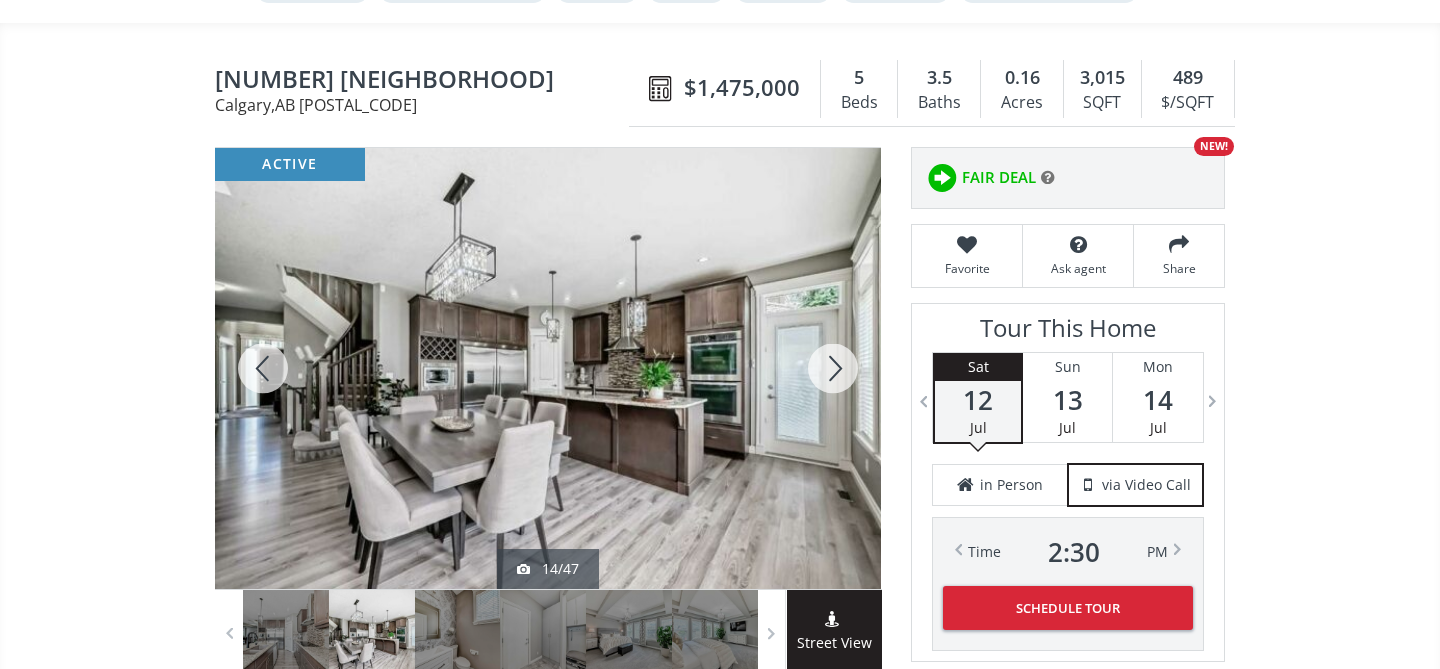 click at bounding box center (833, 368) 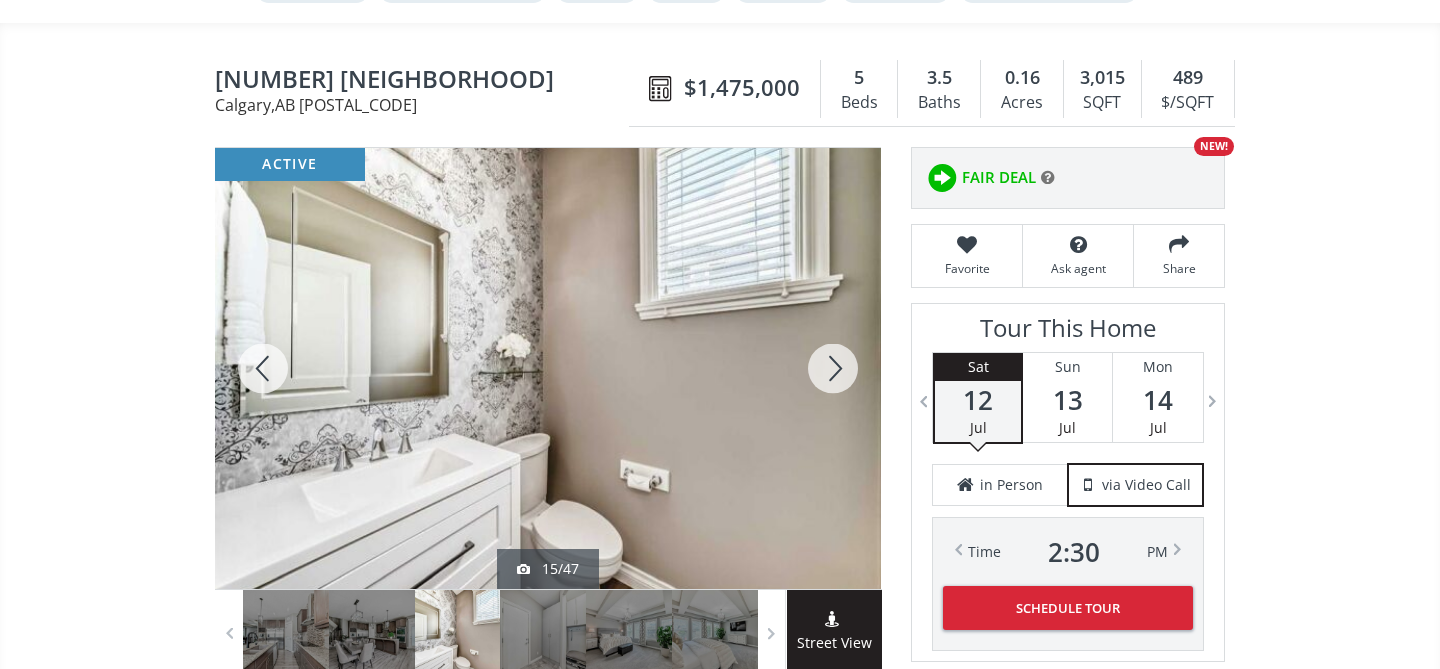 click at bounding box center (833, 368) 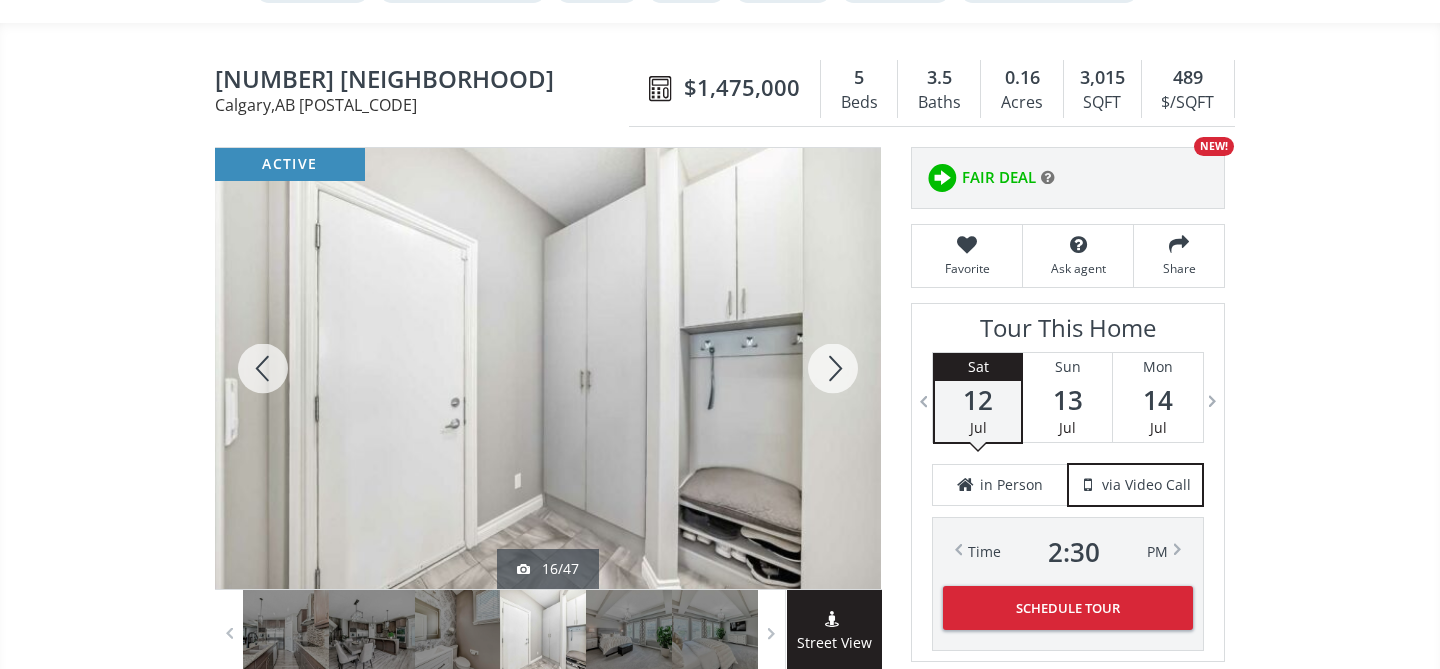 click at bounding box center (833, 368) 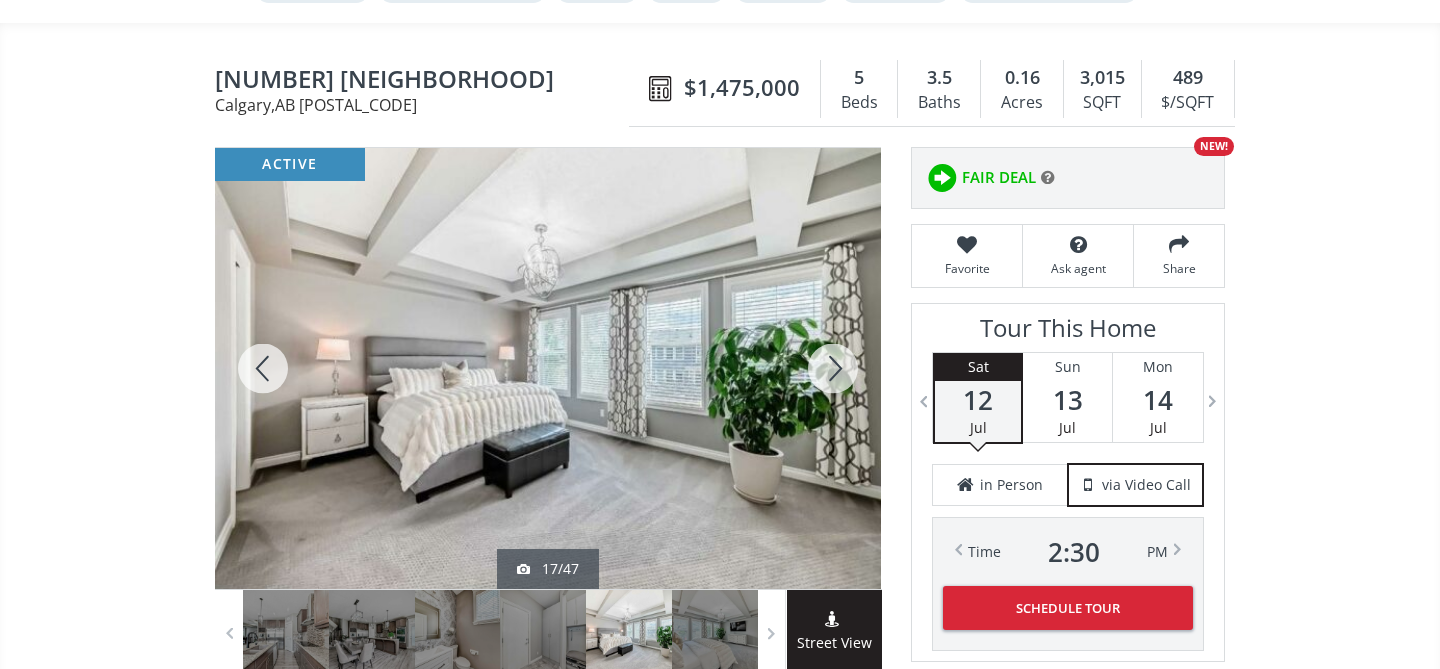 click at bounding box center (833, 368) 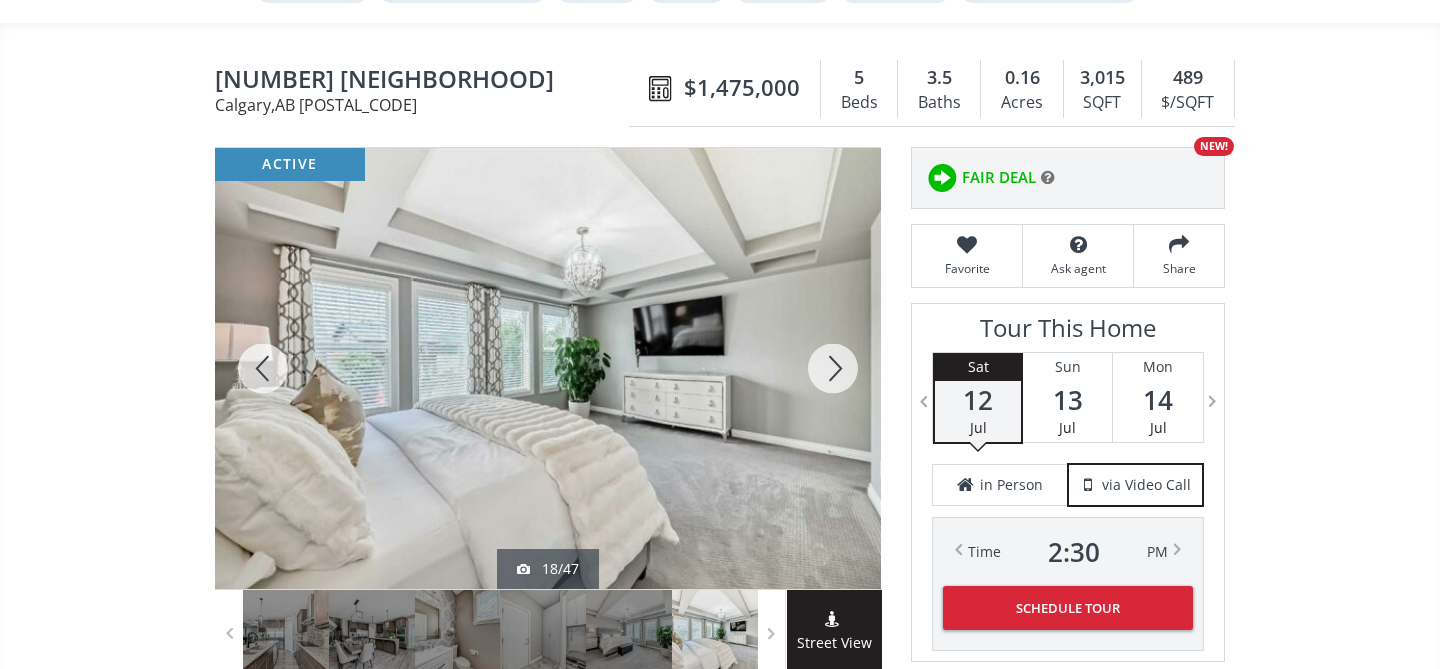 click at bounding box center [833, 368] 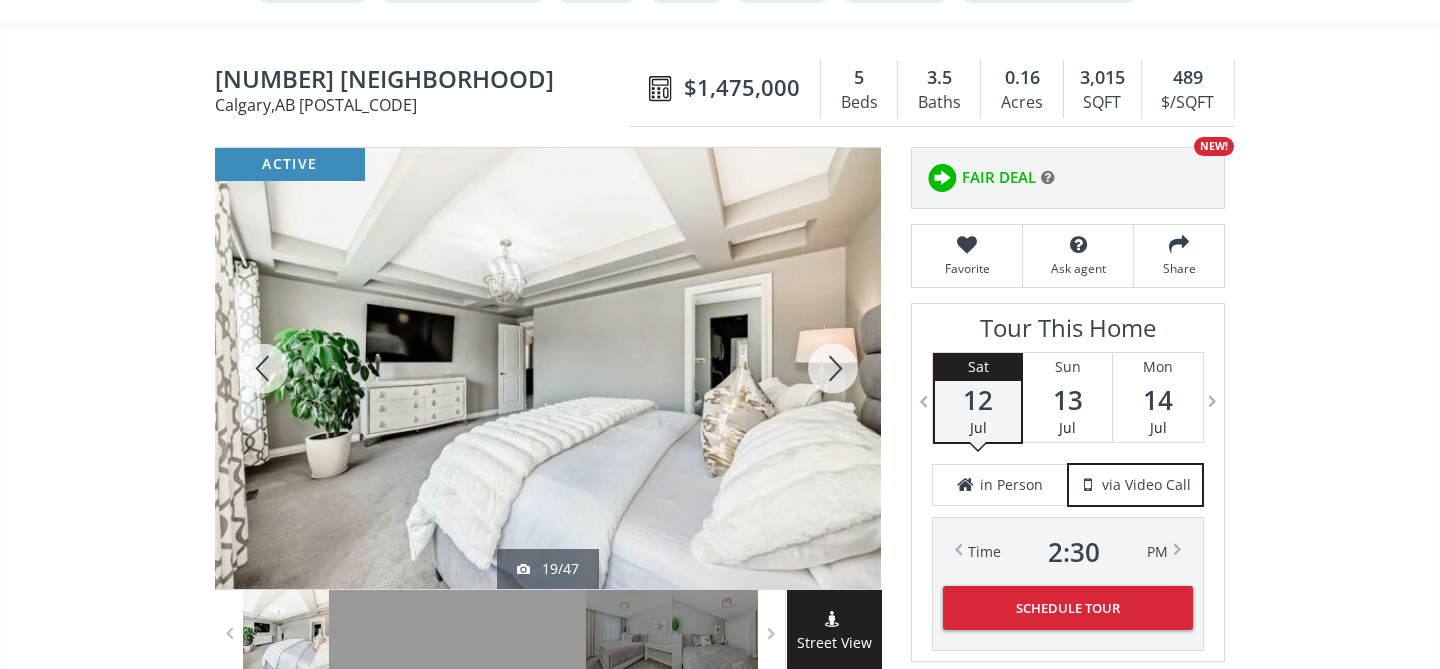 click at bounding box center (833, 368) 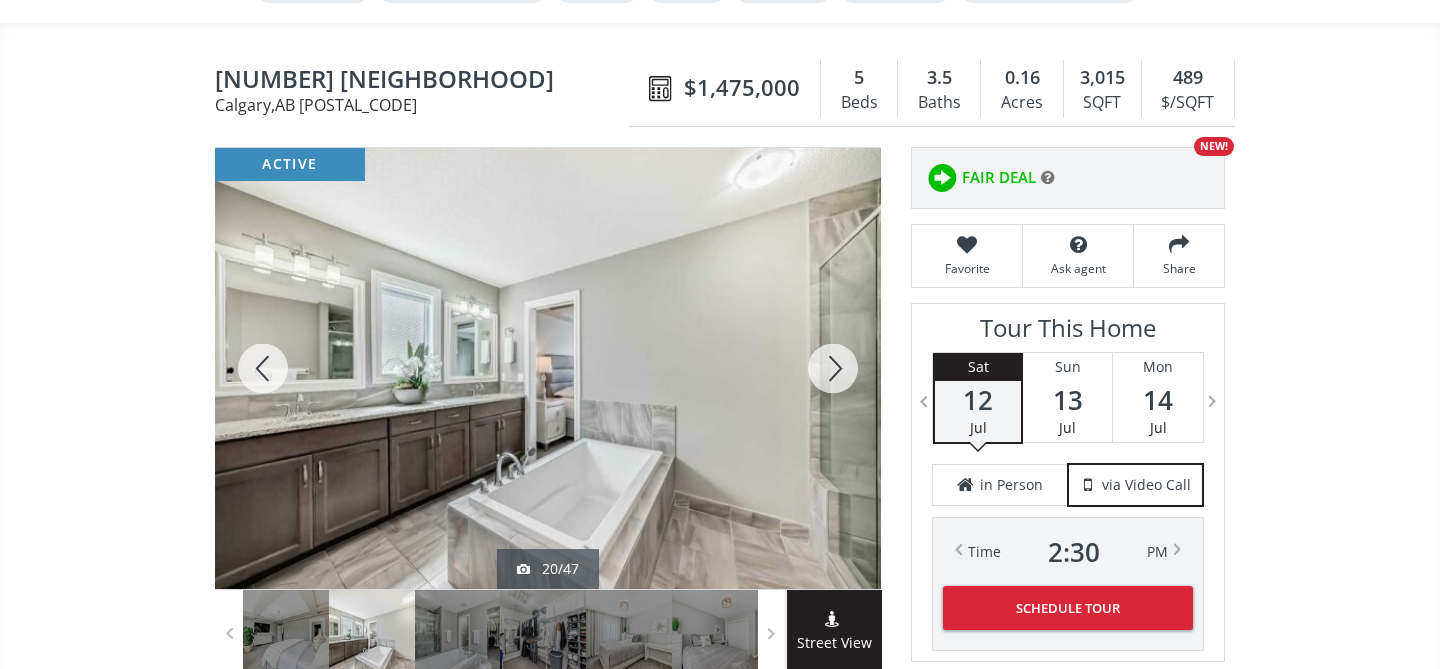 click at bounding box center [833, 368] 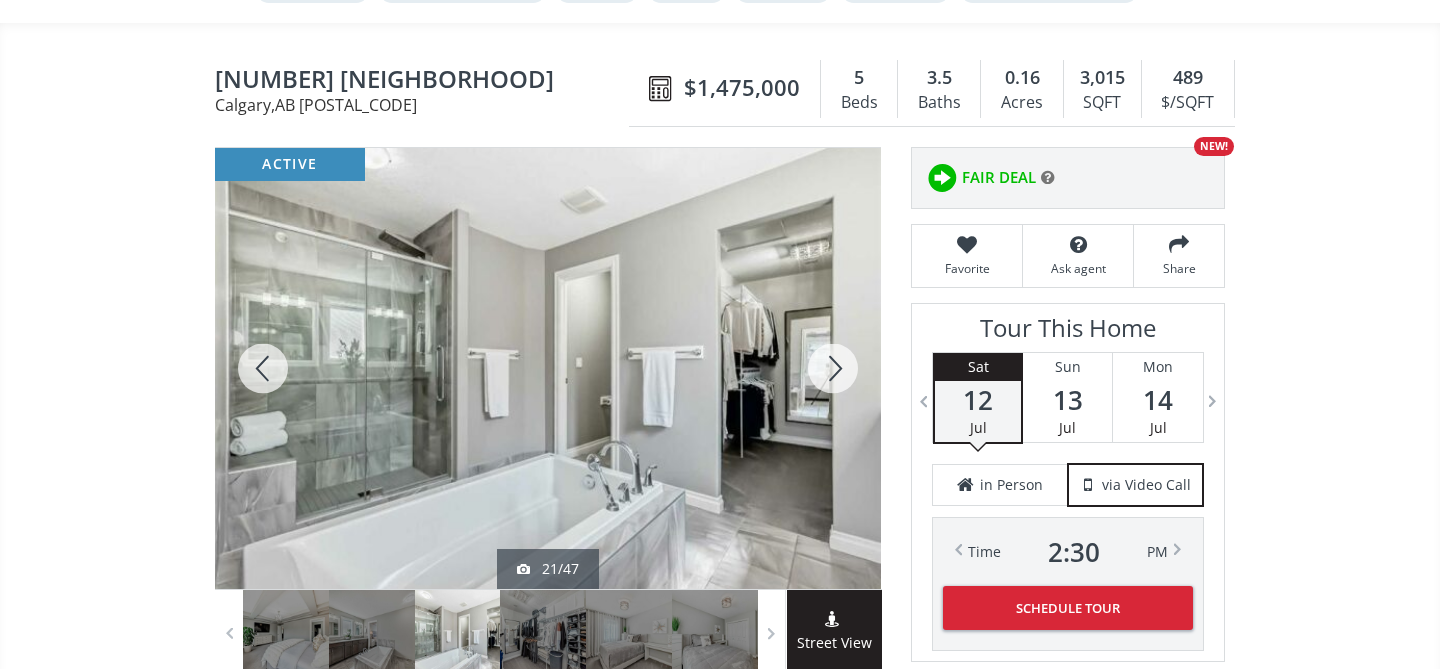 click at bounding box center (833, 368) 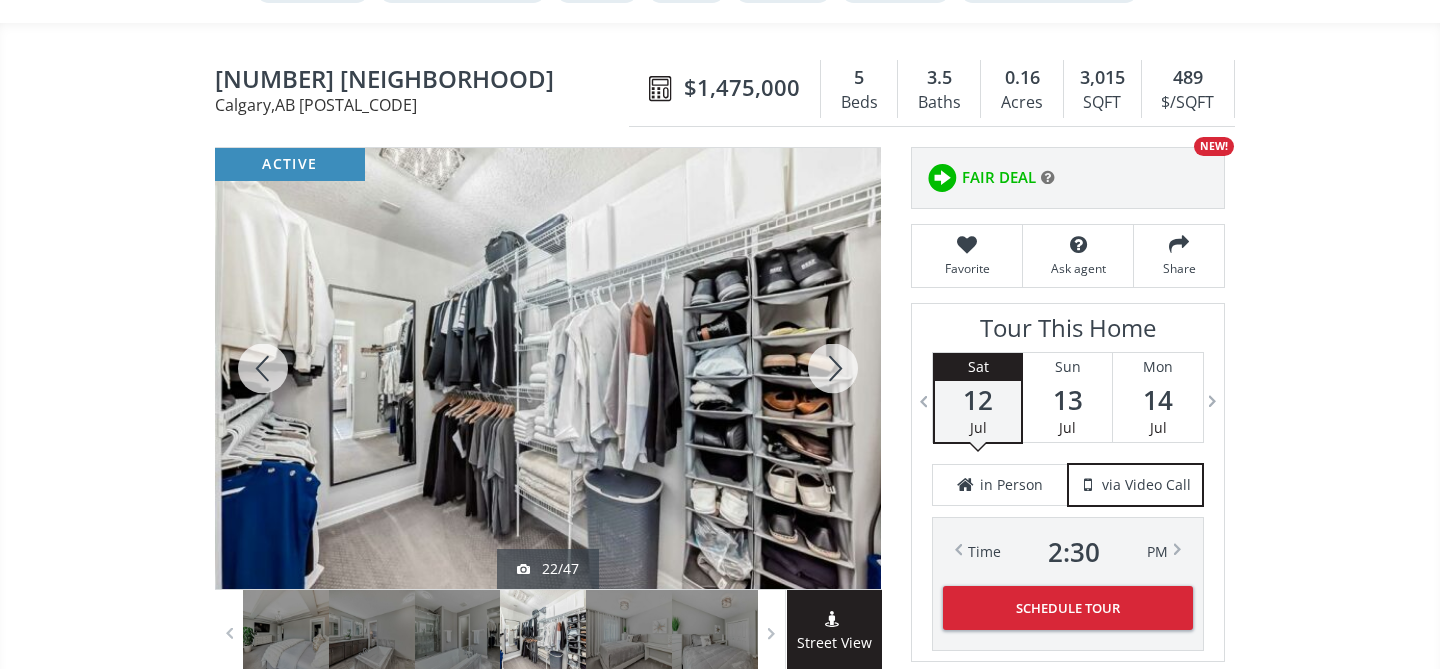 click at bounding box center [833, 368] 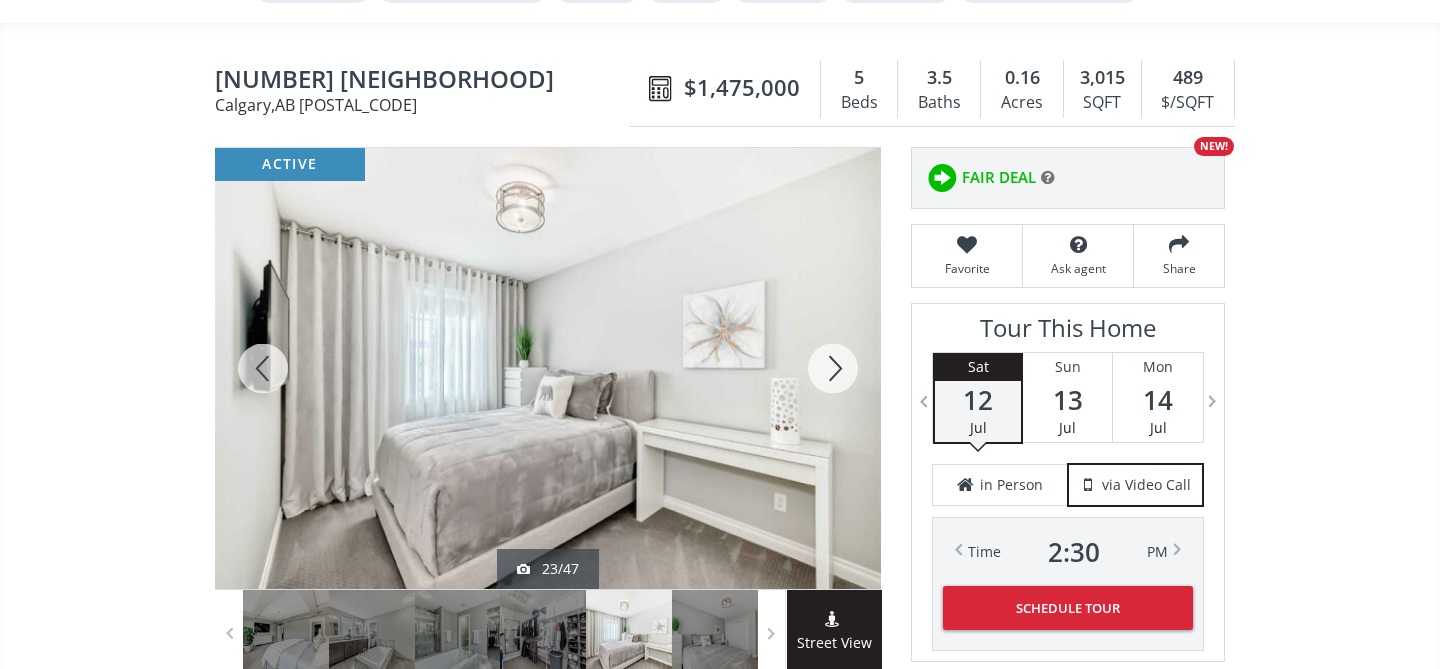 click at bounding box center (833, 368) 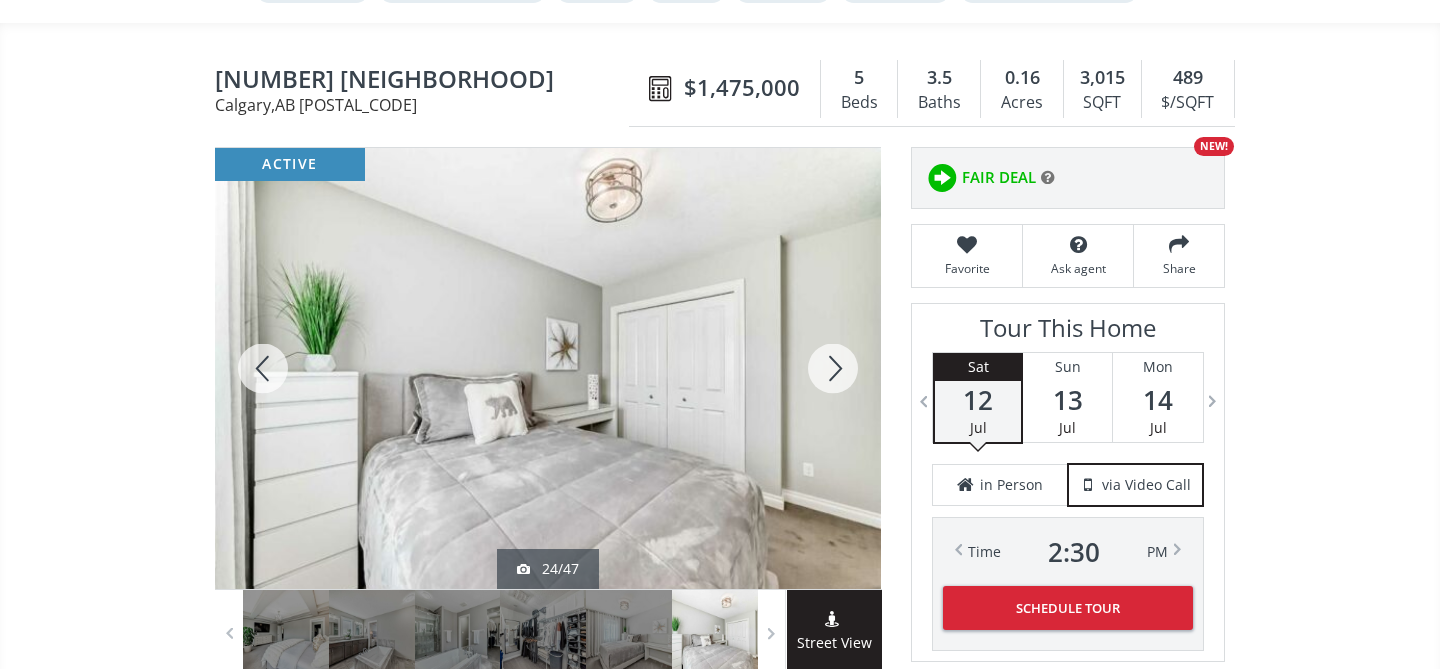 click at bounding box center [833, 368] 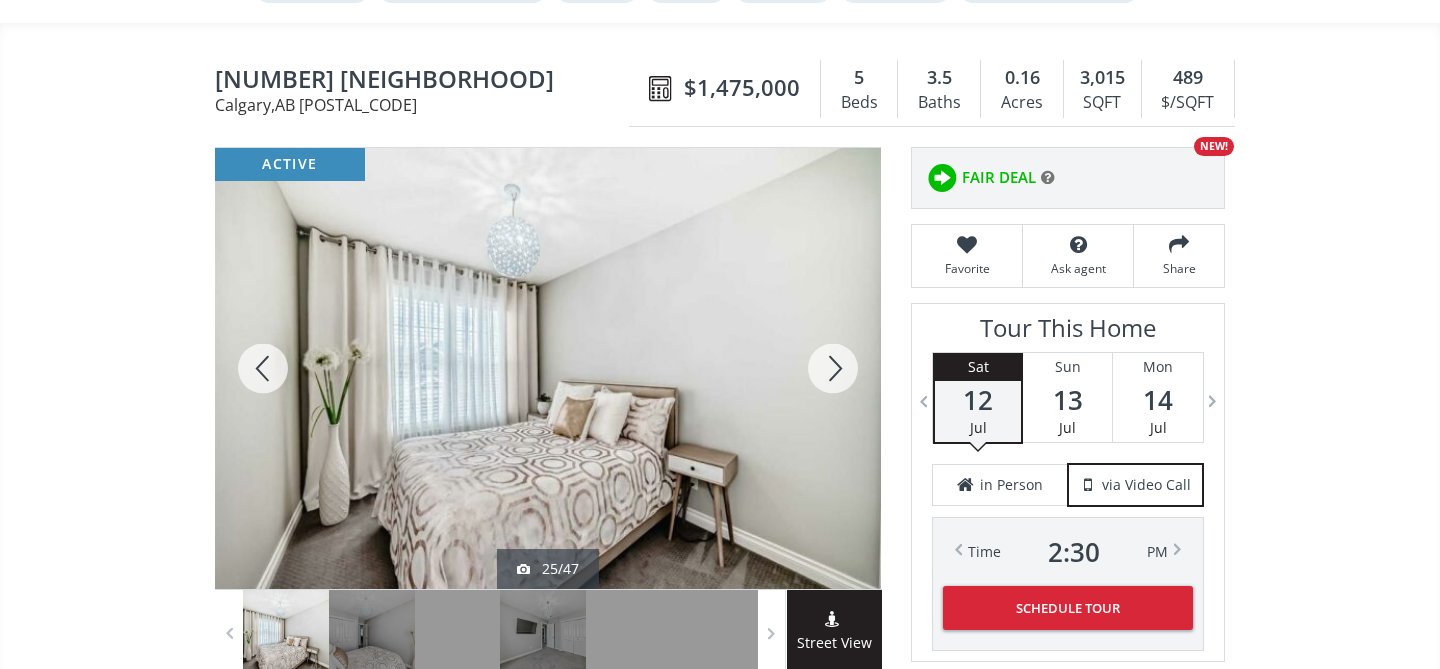 click at bounding box center (833, 368) 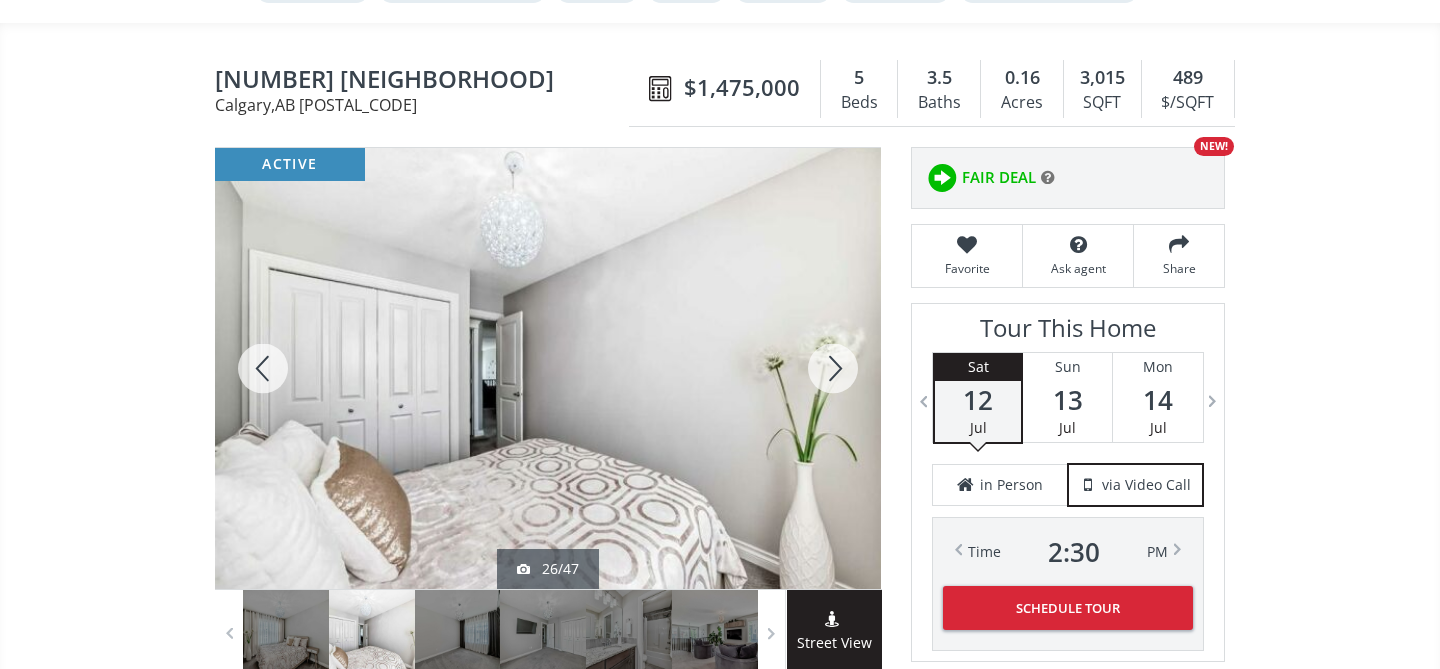 click at bounding box center [833, 368] 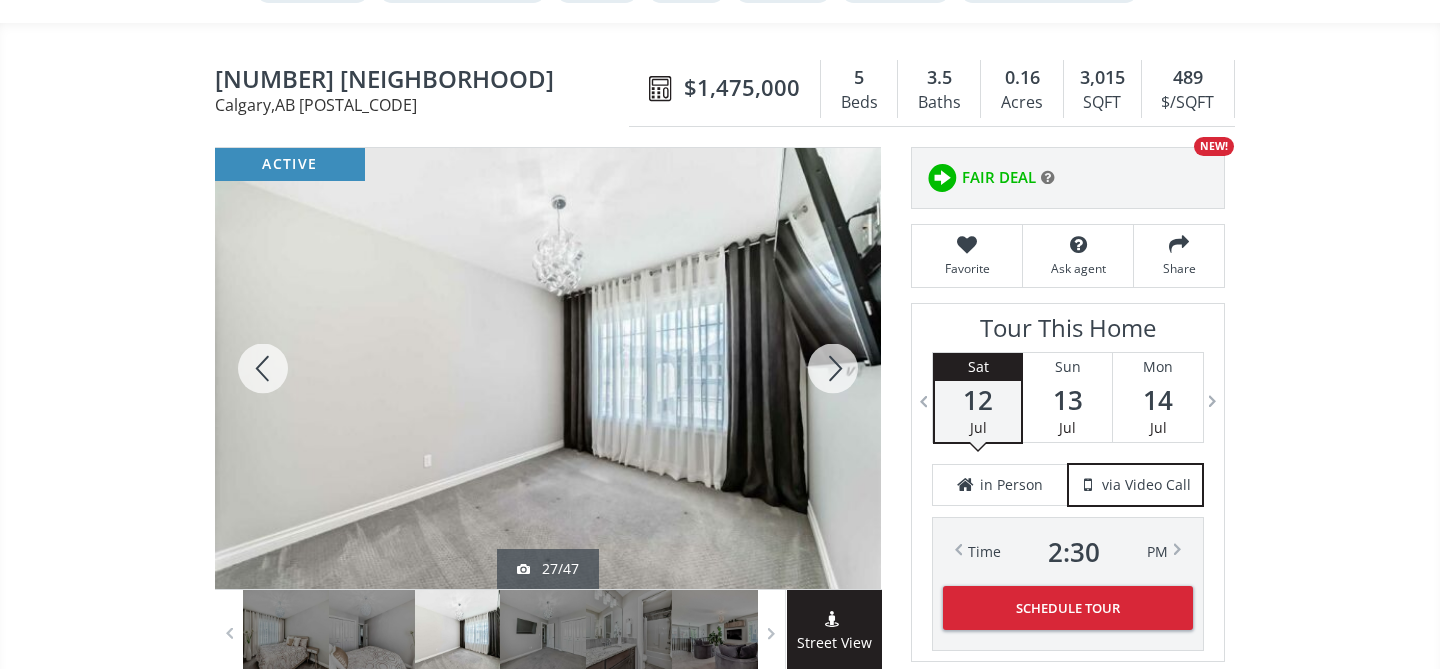 click at bounding box center [833, 368] 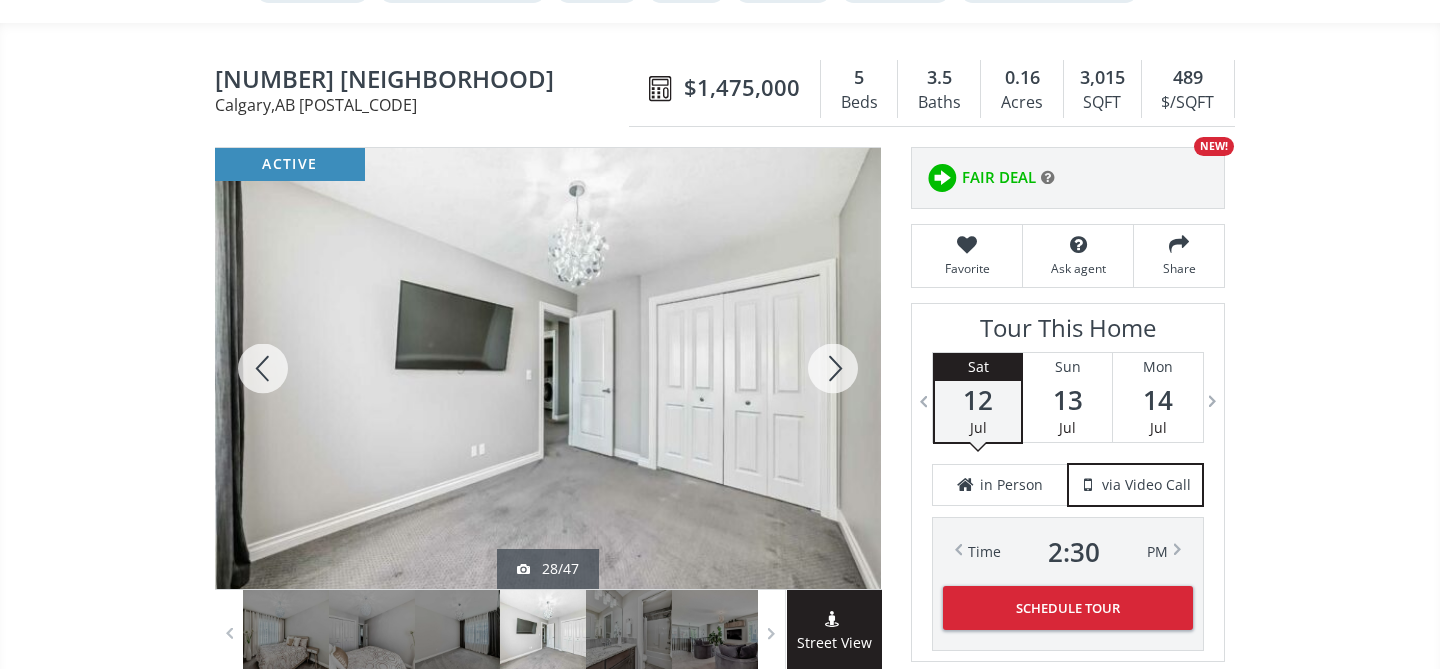 click at bounding box center (833, 368) 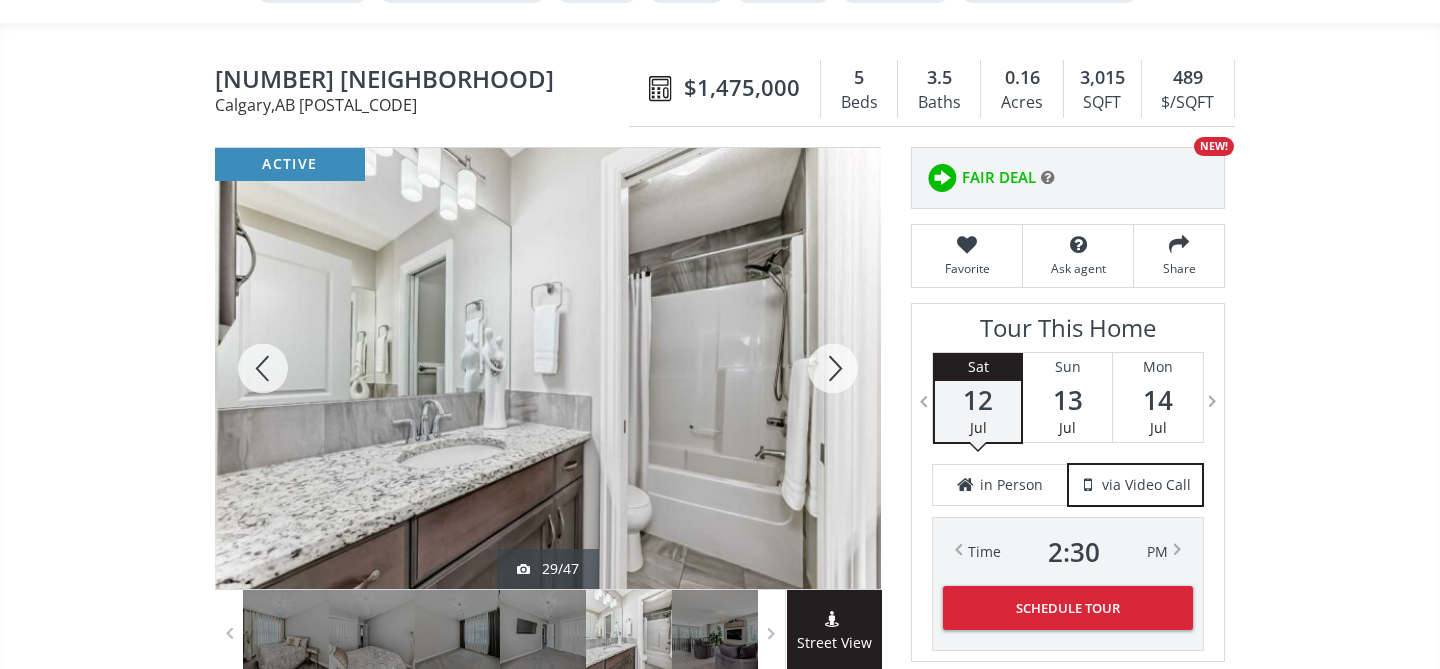 click at bounding box center [833, 368] 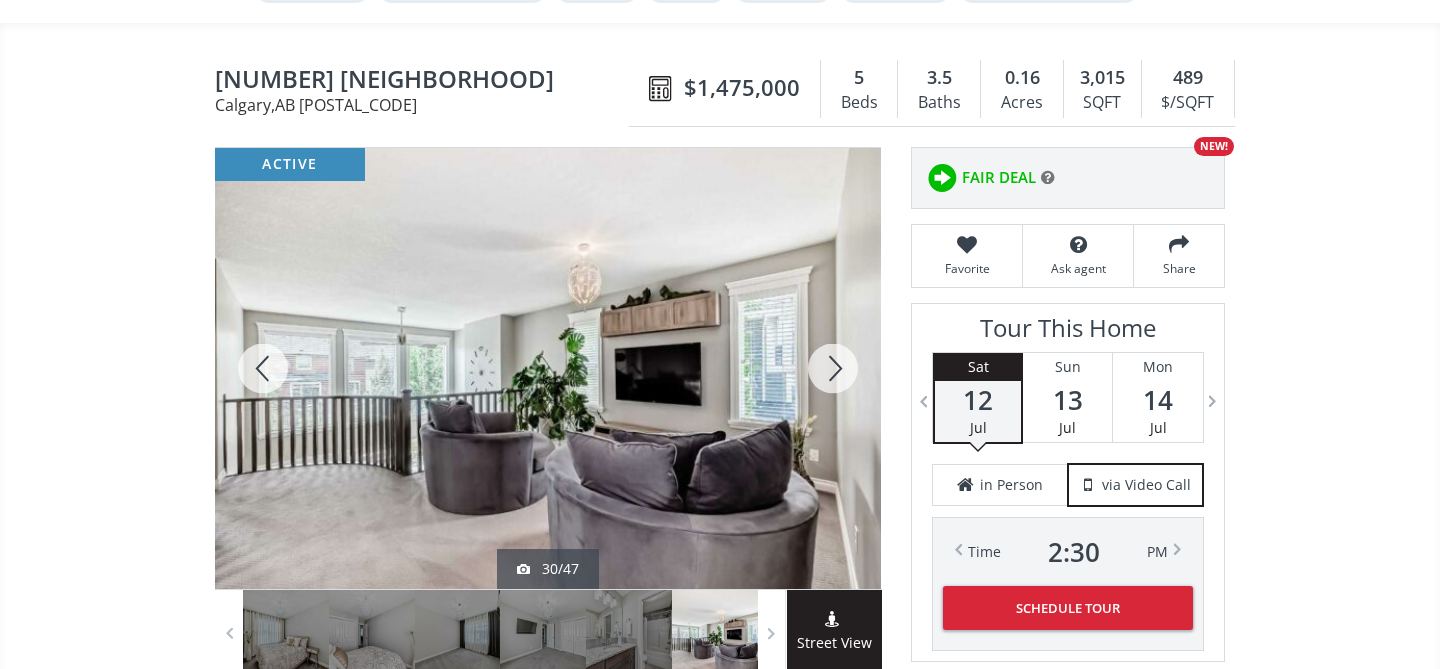 click at bounding box center (833, 368) 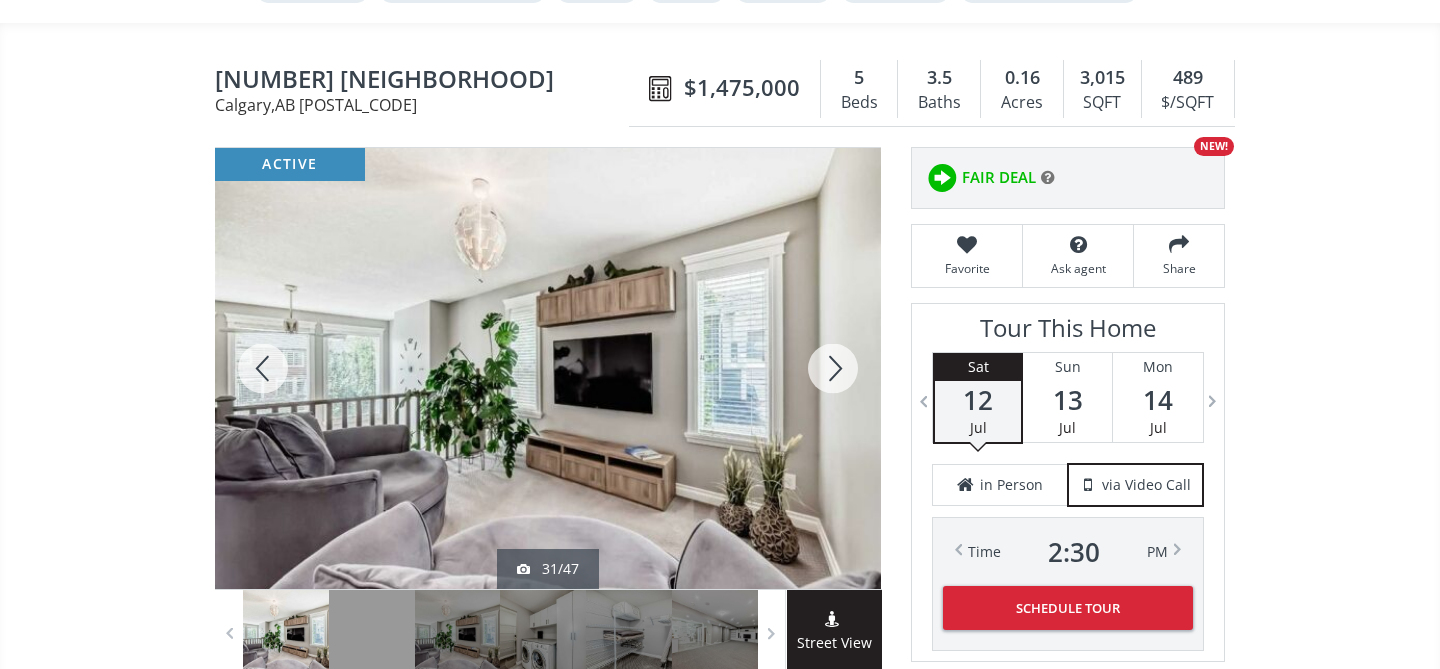click at bounding box center [833, 368] 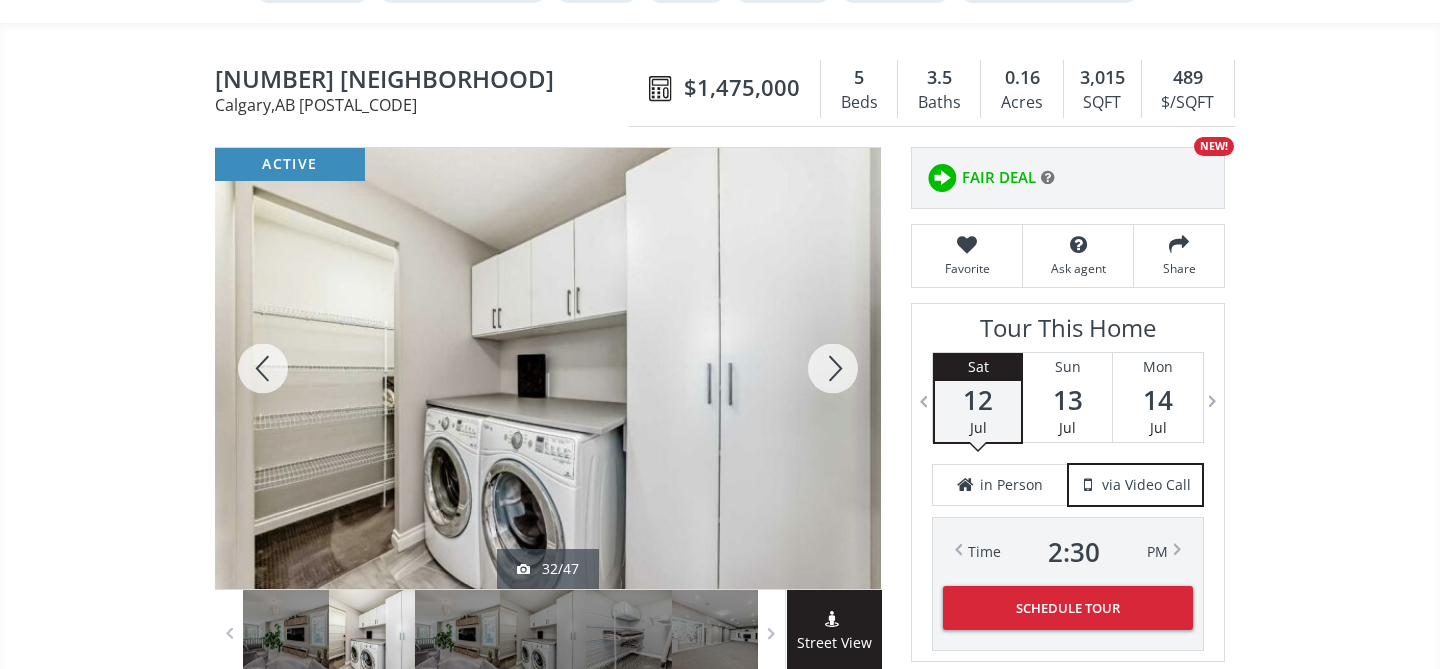 click at bounding box center [833, 368] 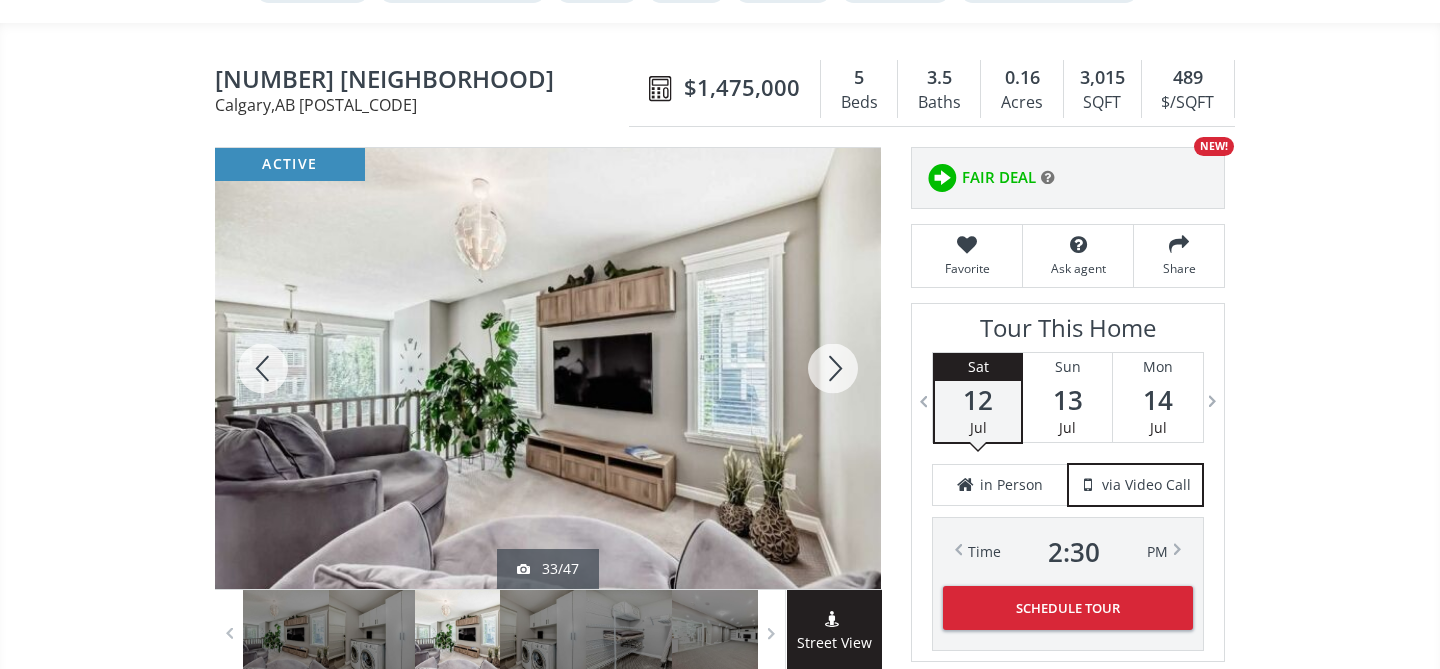 click at bounding box center [833, 368] 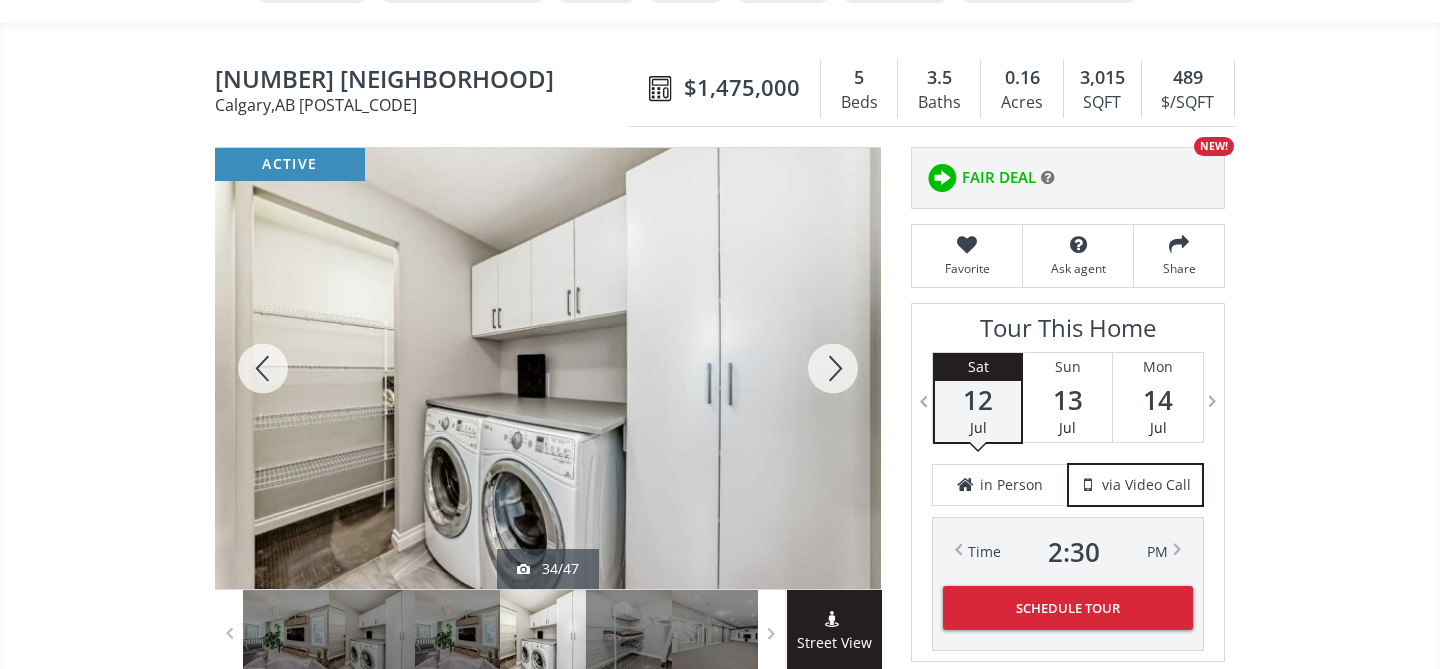 click at bounding box center [833, 368] 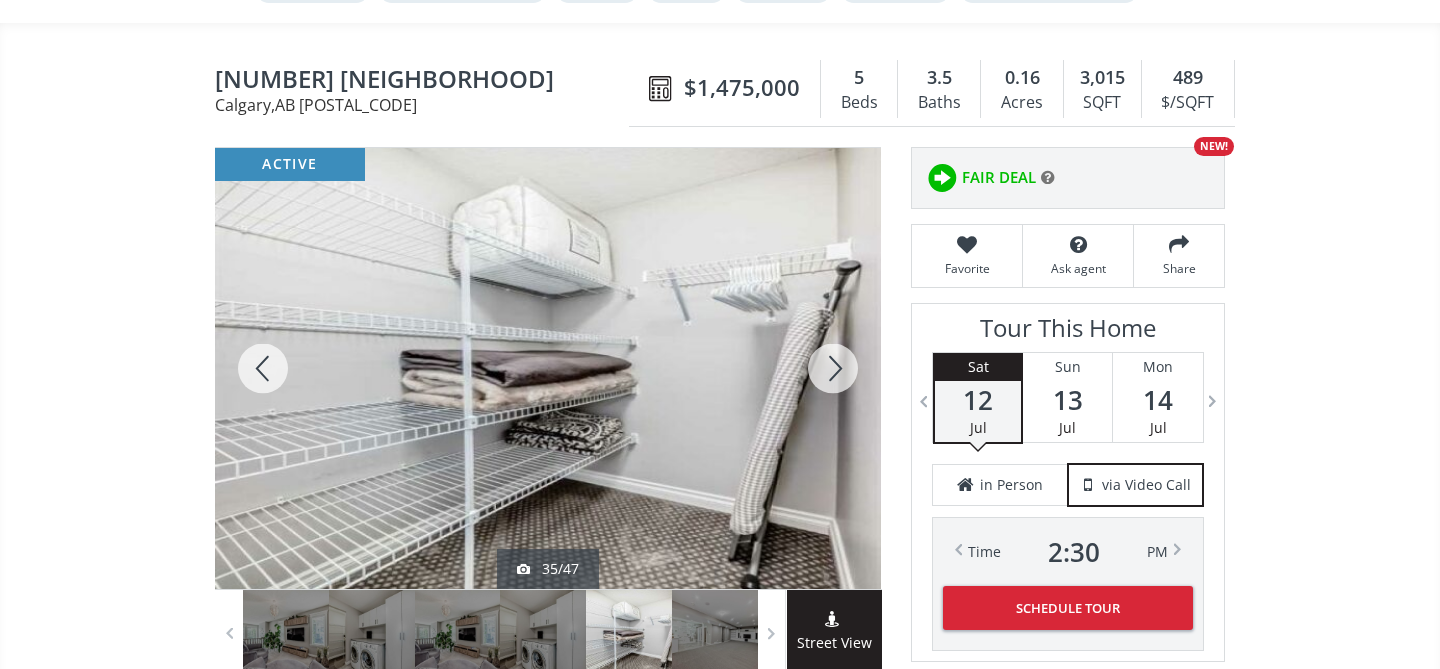 click at bounding box center [833, 368] 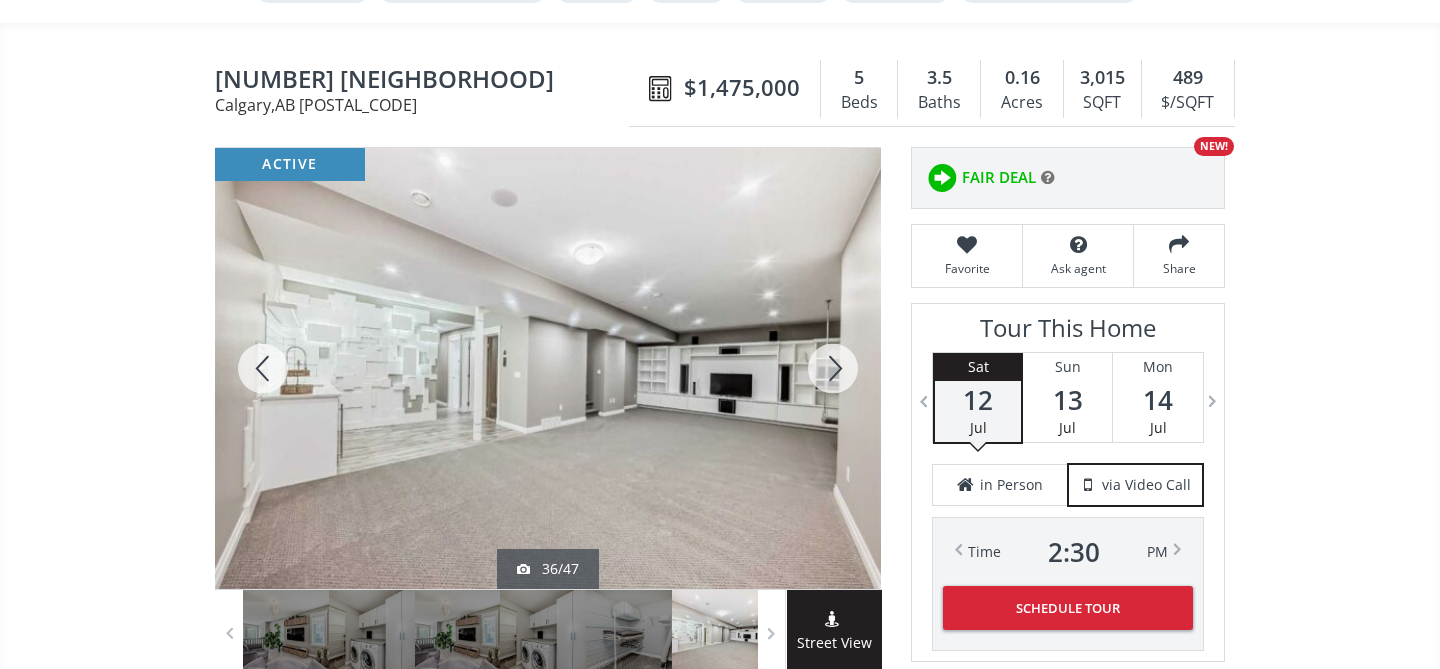 click at bounding box center (833, 368) 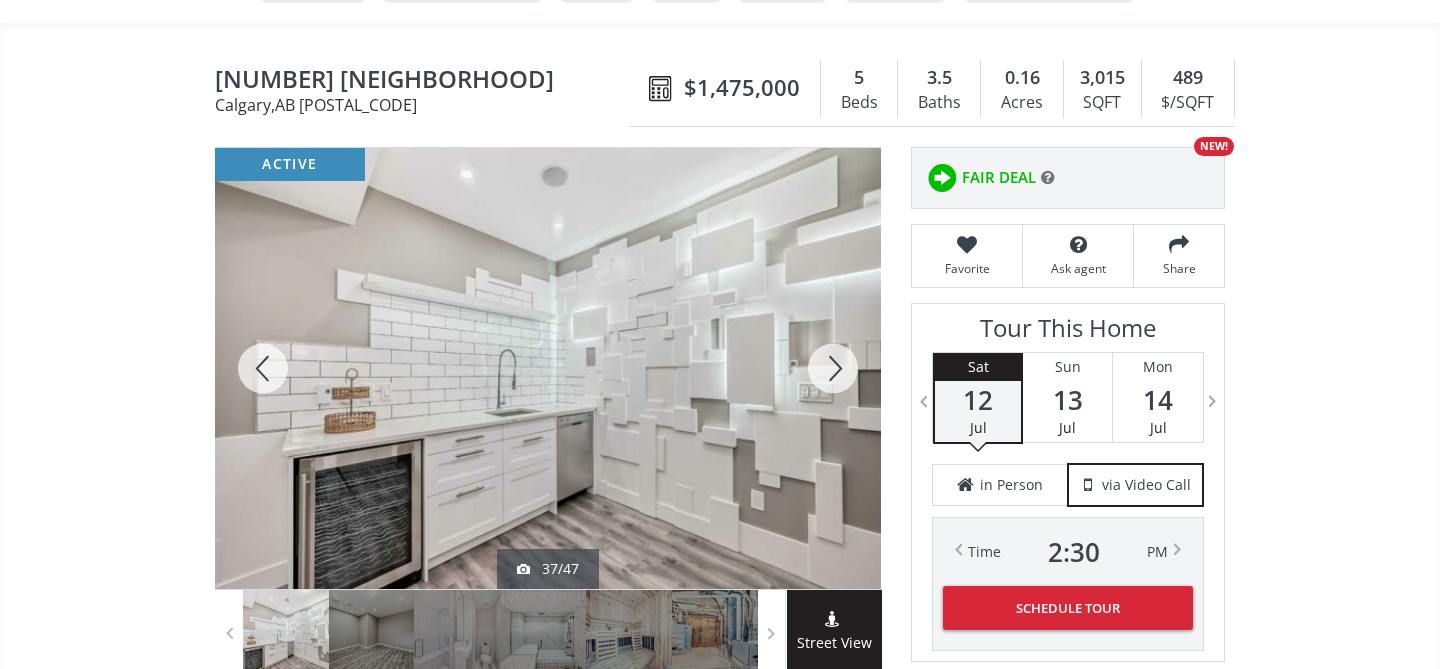click at bounding box center (833, 368) 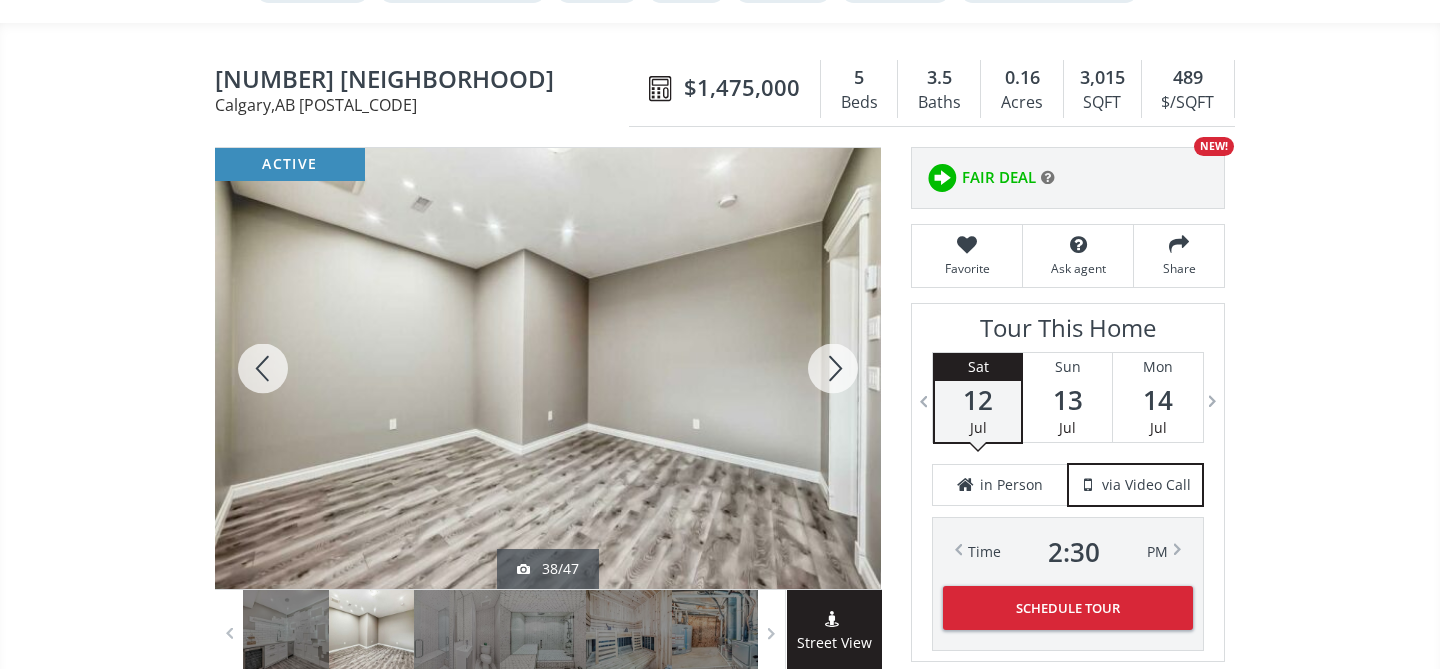 click at bounding box center (833, 368) 